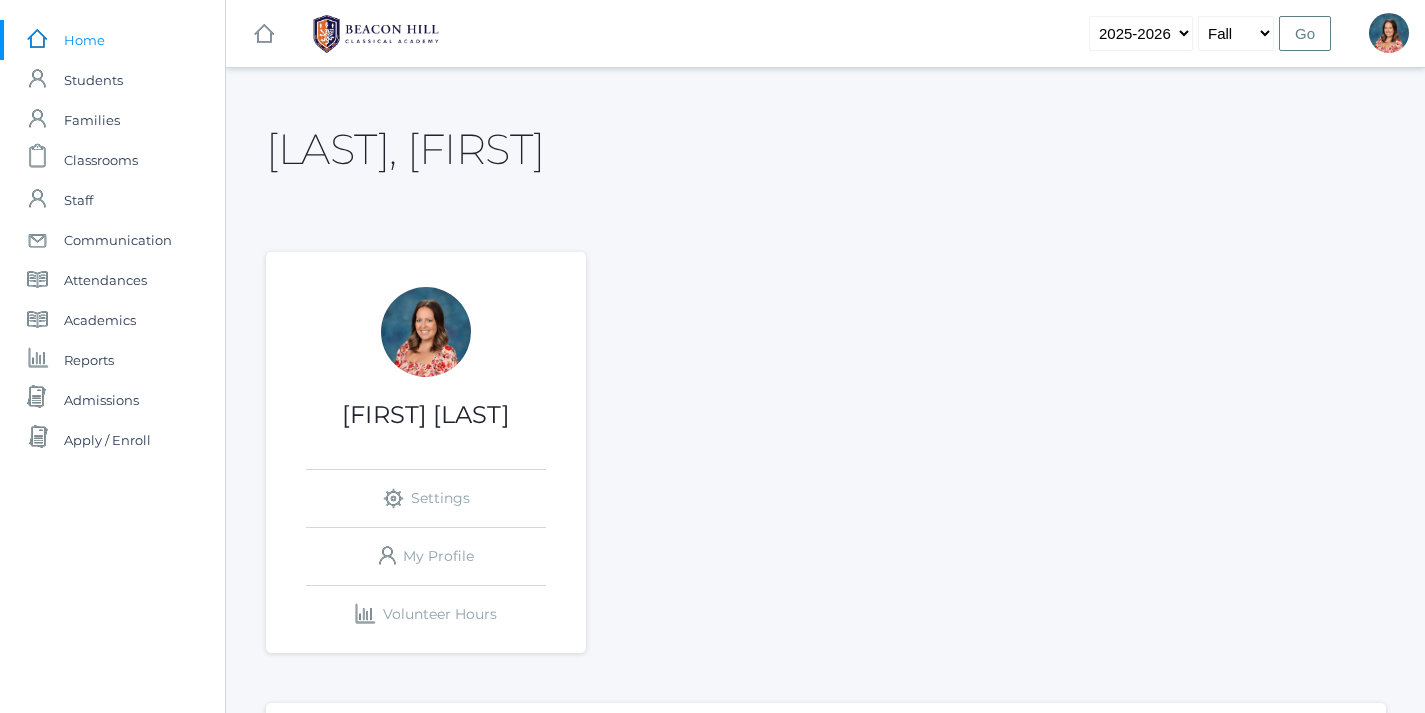 scroll, scrollTop: 0, scrollLeft: 0, axis: both 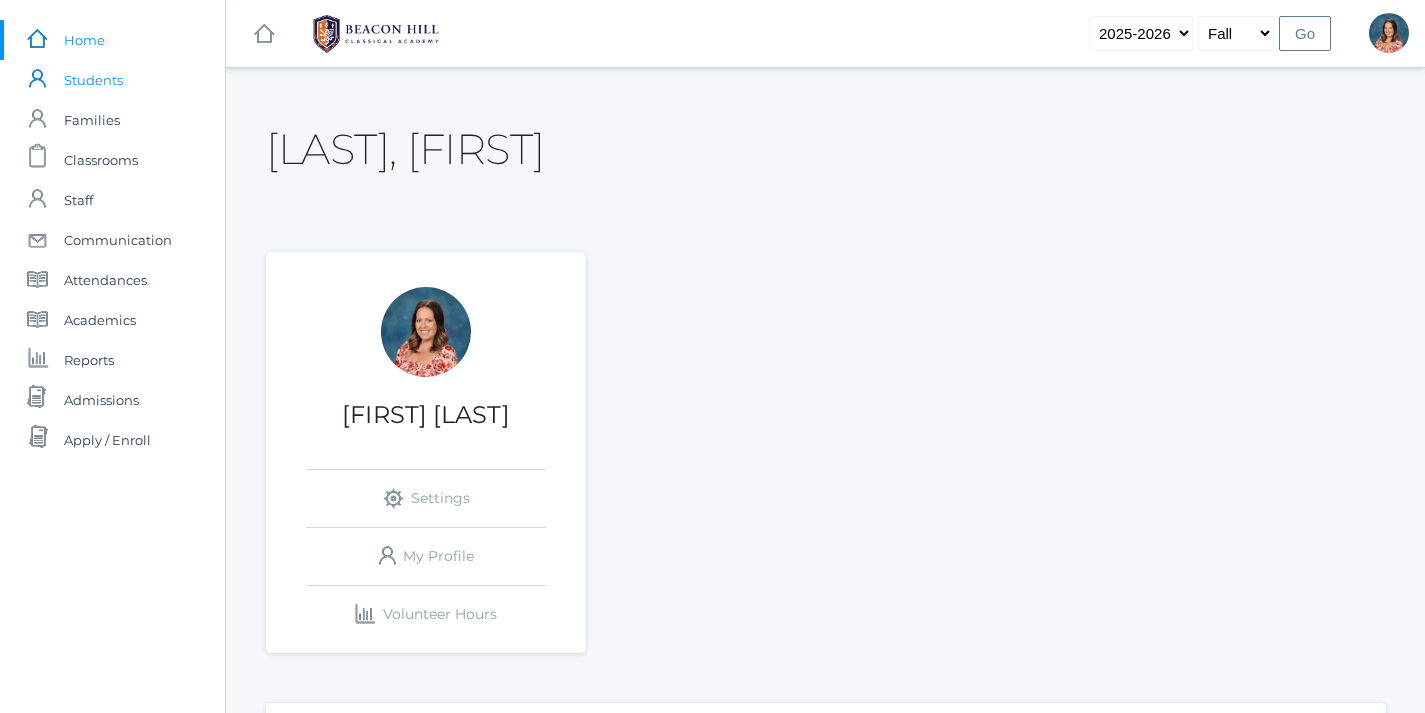 click on "Students" at bounding box center [93, 80] 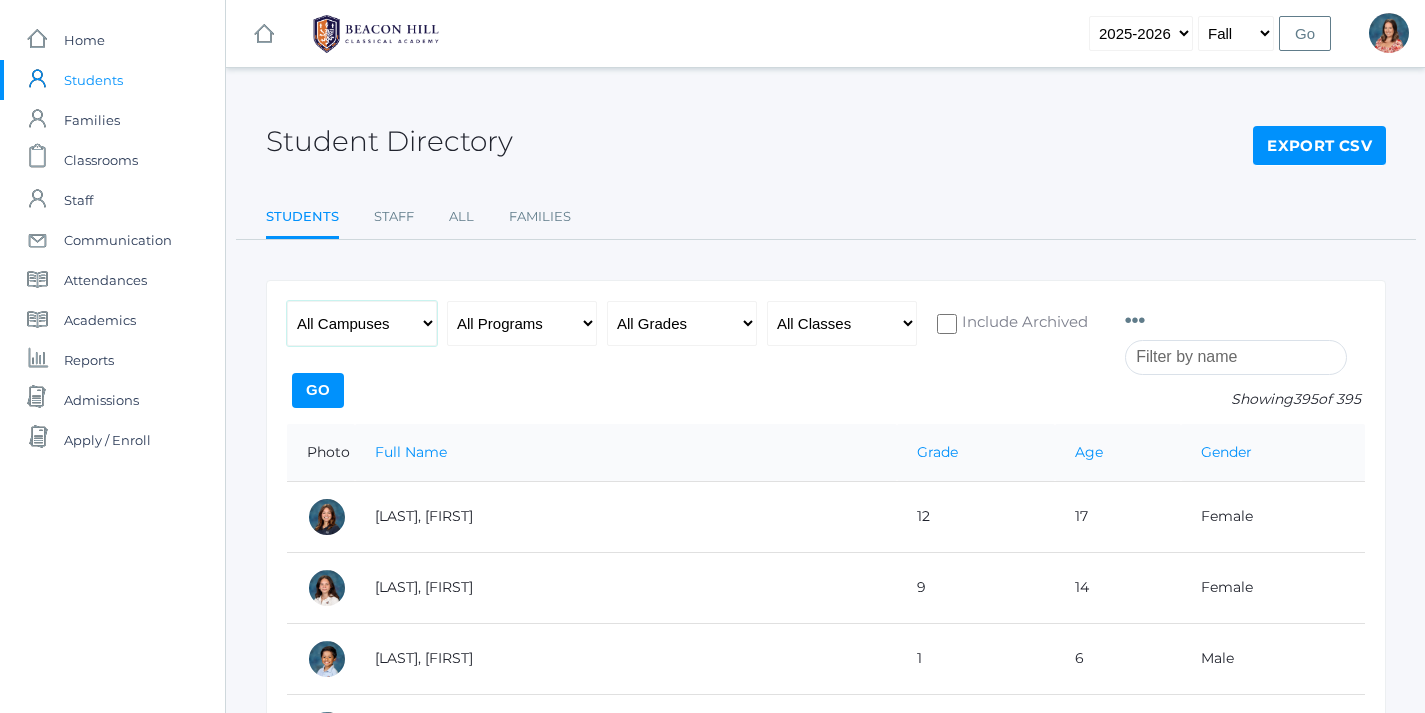 select on "upper" 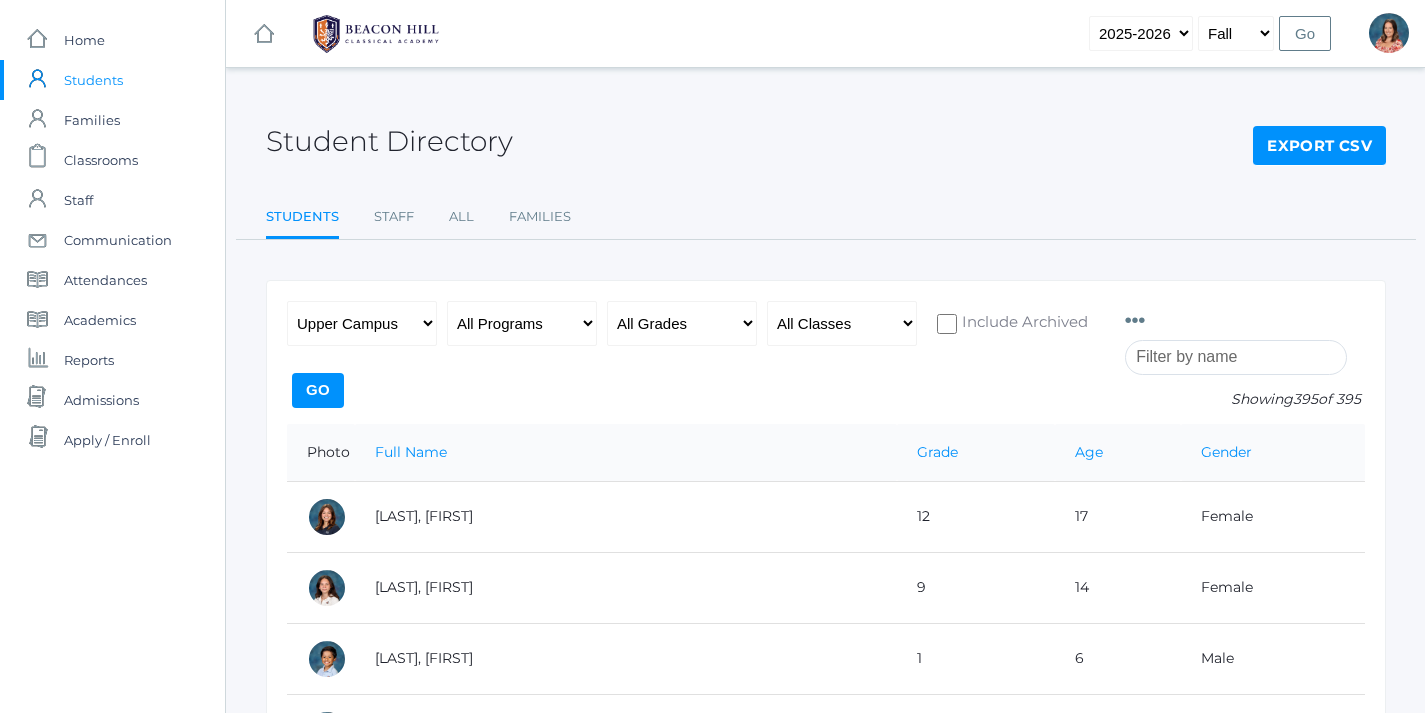 click at bounding box center [1135, 321] 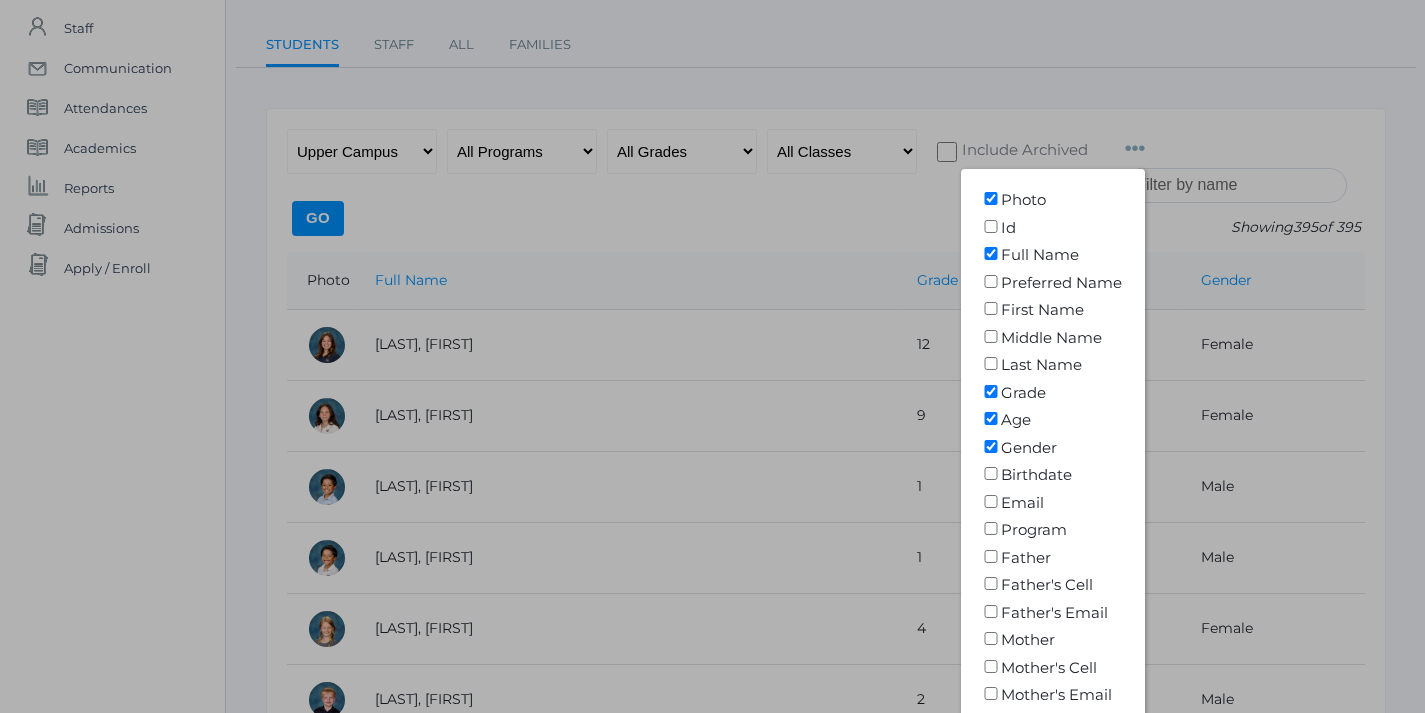 scroll, scrollTop: 171, scrollLeft: 0, axis: vertical 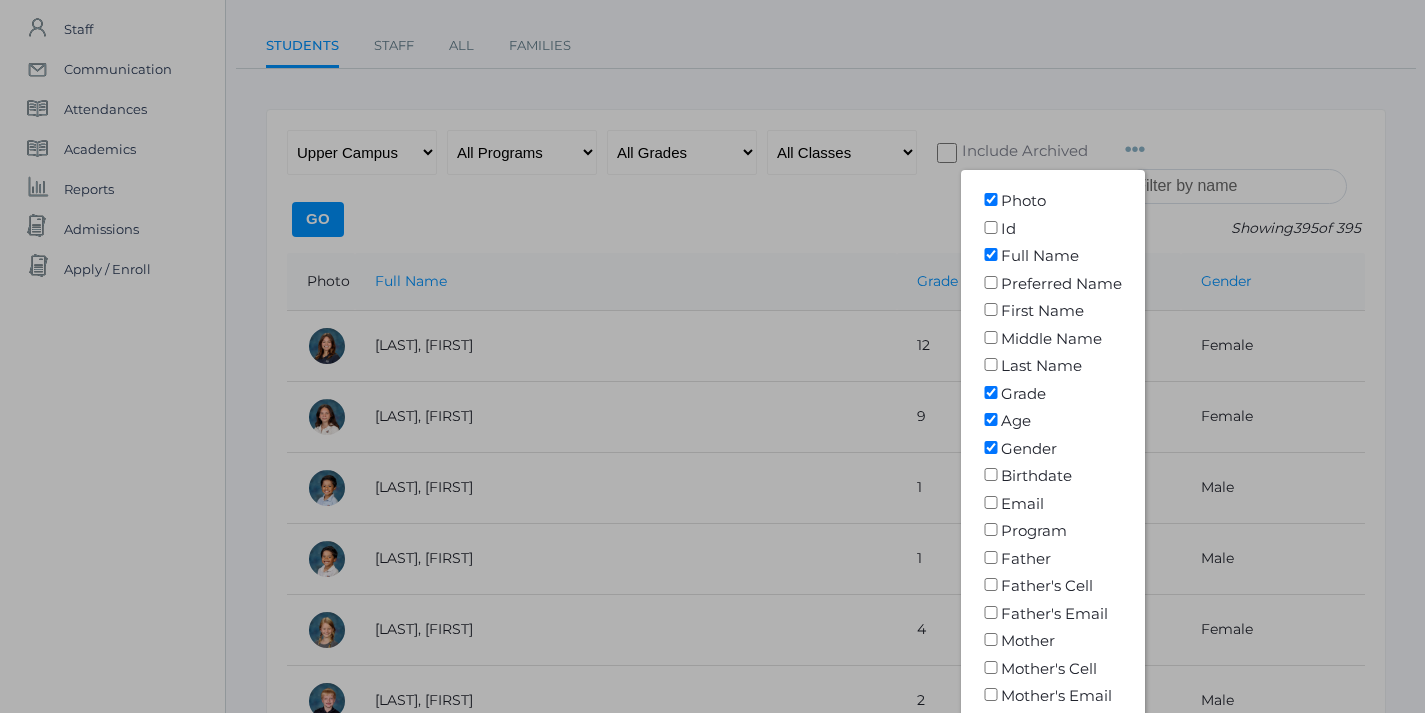 click at bounding box center (712, 356) 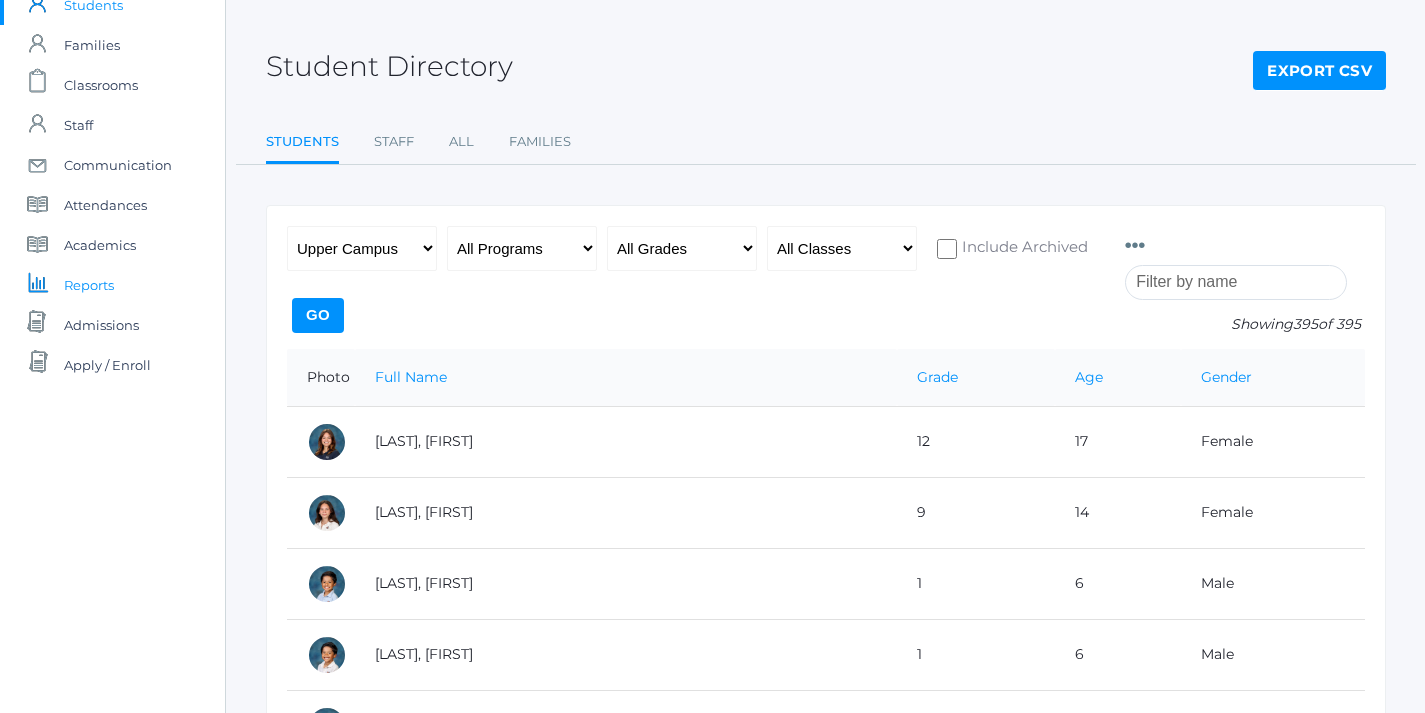scroll, scrollTop: 64, scrollLeft: 0, axis: vertical 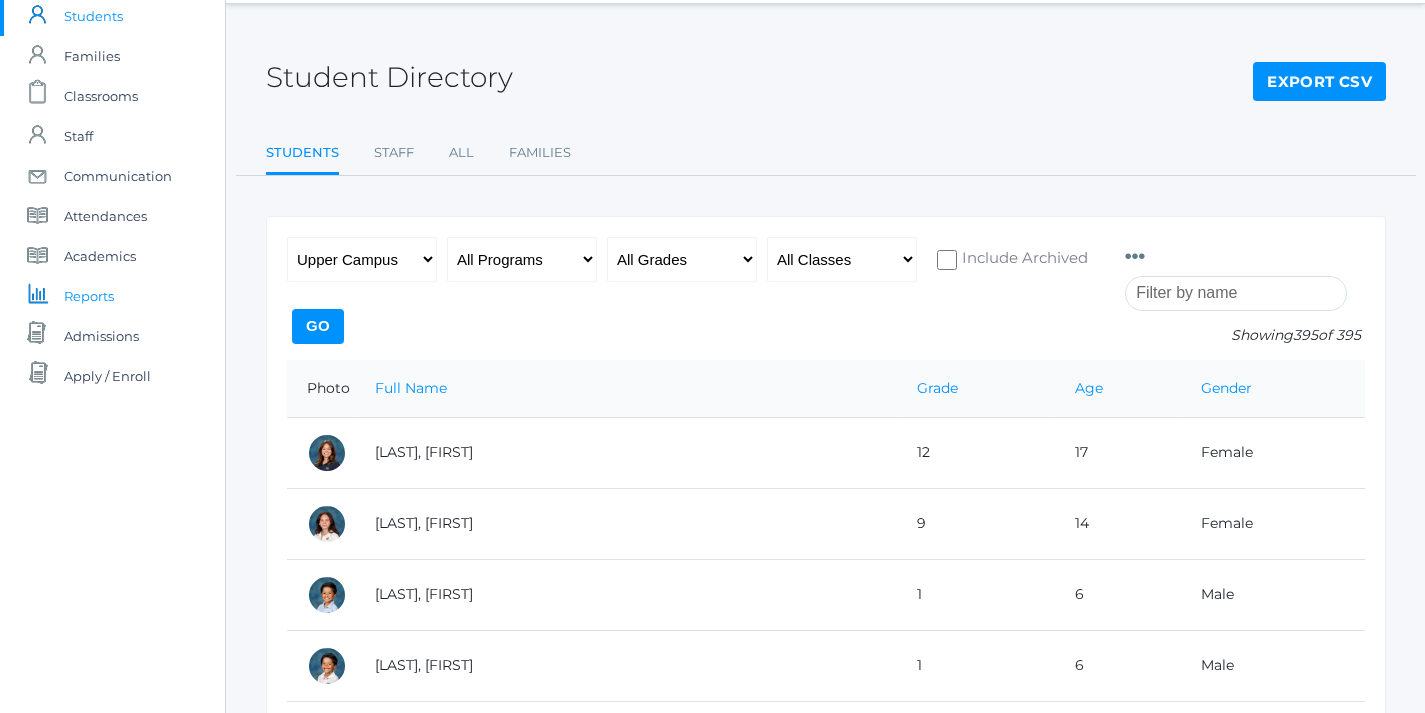 click on "Reports" at bounding box center (89, 296) 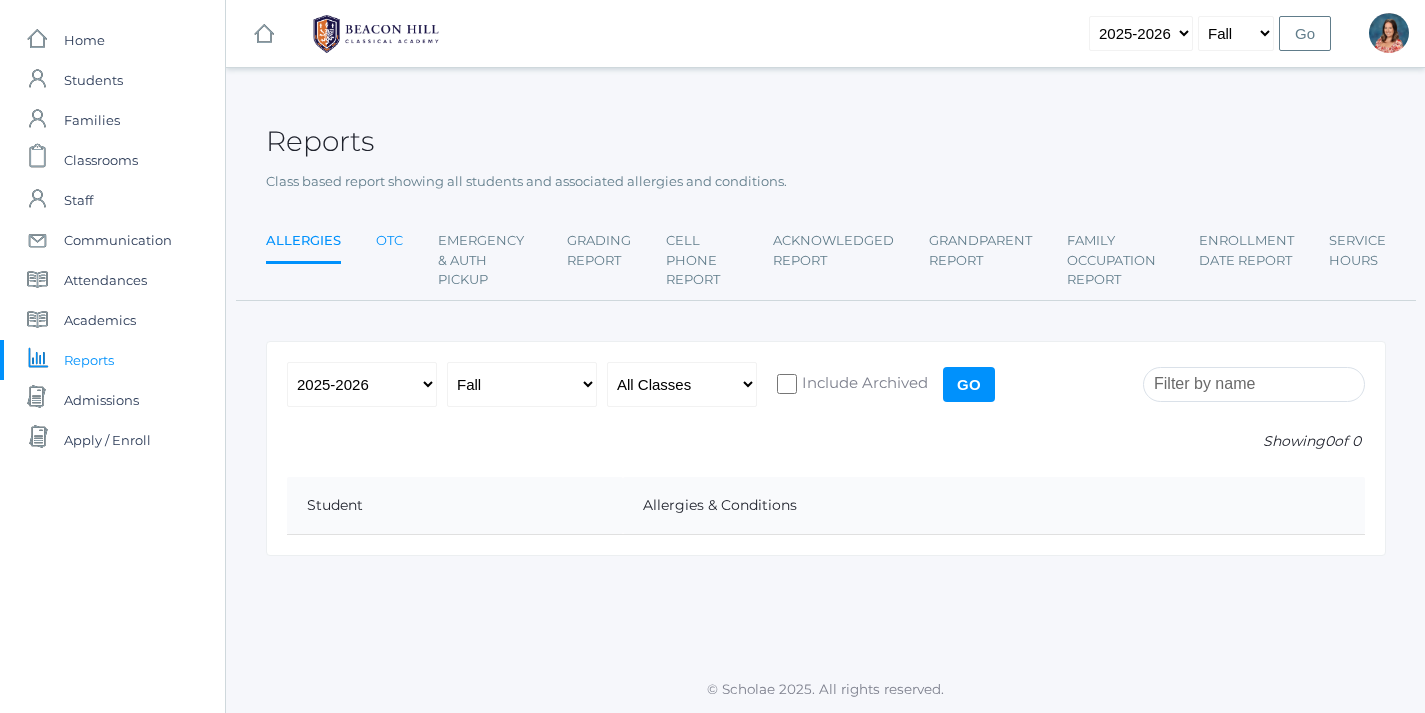 click on "OTC" at bounding box center (389, 241) 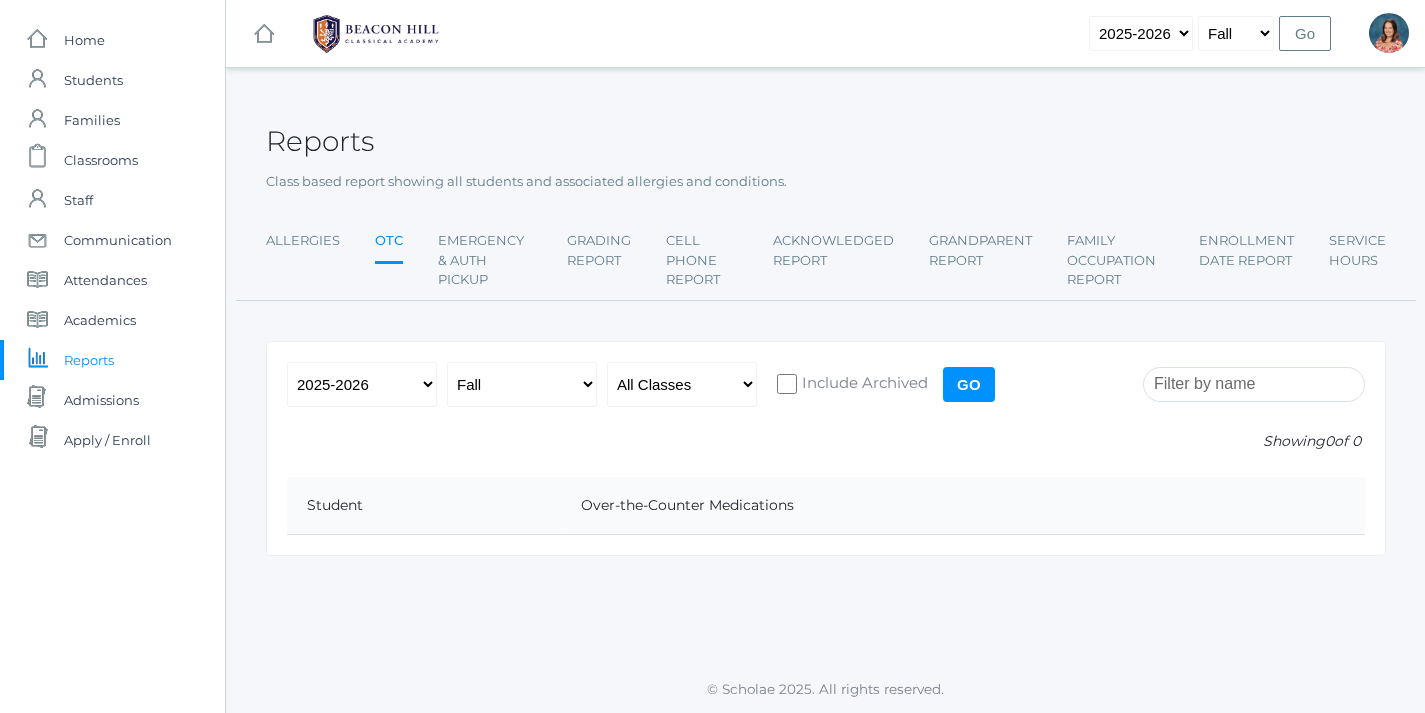 click on "Go" at bounding box center [969, 384] 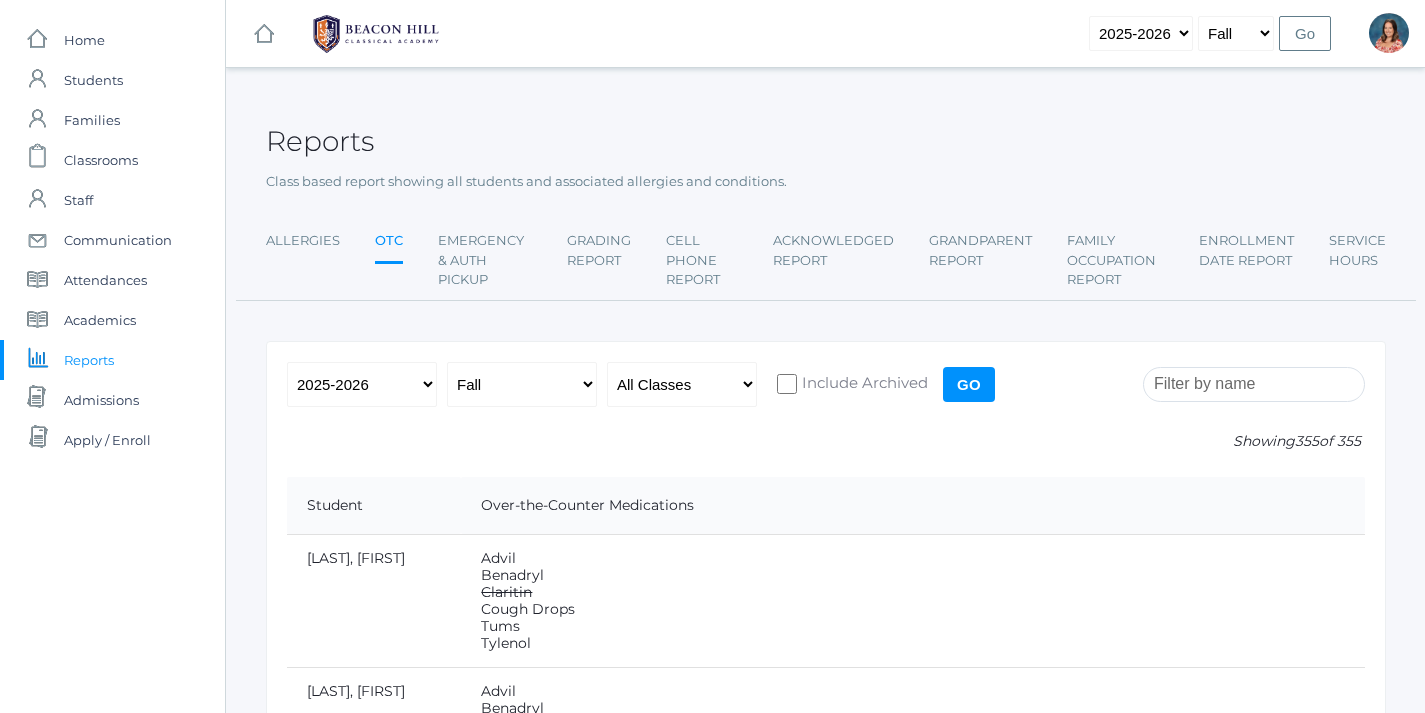 scroll, scrollTop: 0, scrollLeft: 0, axis: both 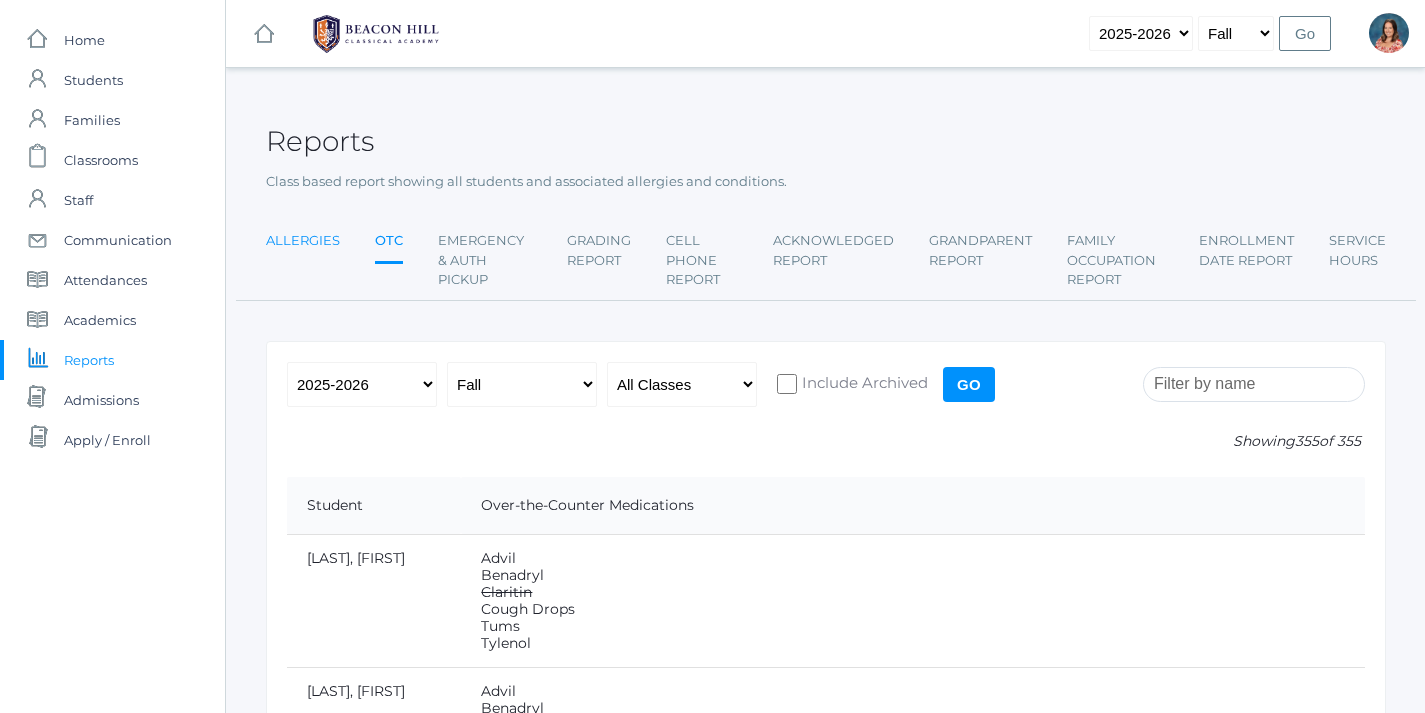 click on "Allergies" at bounding box center [303, 241] 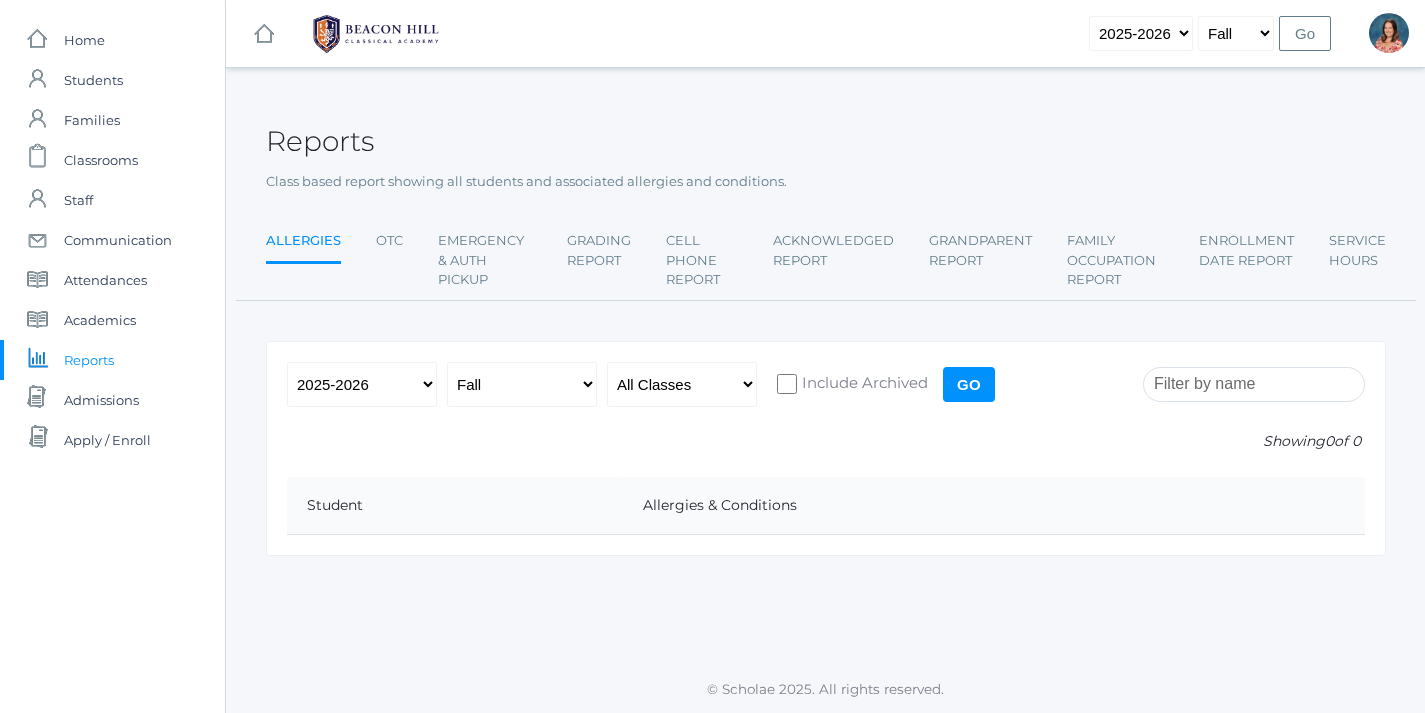 click on "Go" at bounding box center [969, 384] 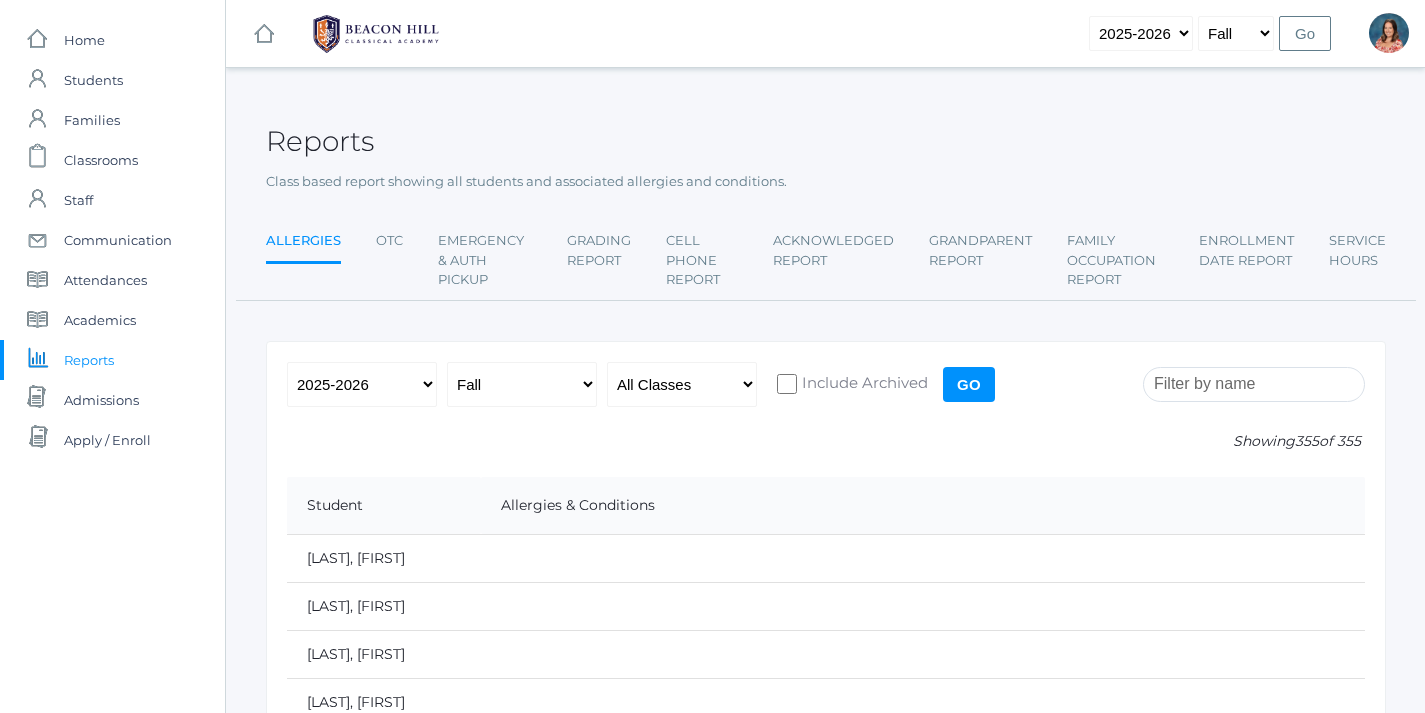 scroll, scrollTop: 0, scrollLeft: 0, axis: both 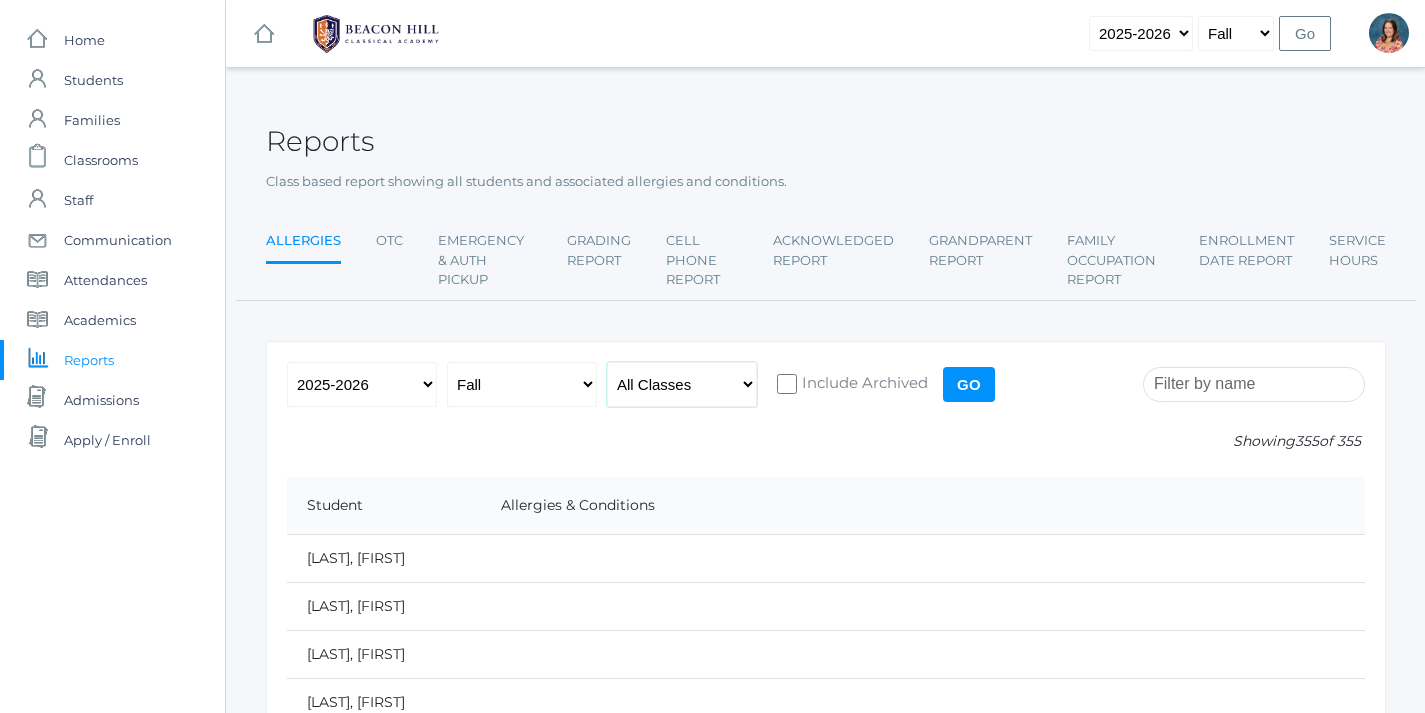 select on "2194" 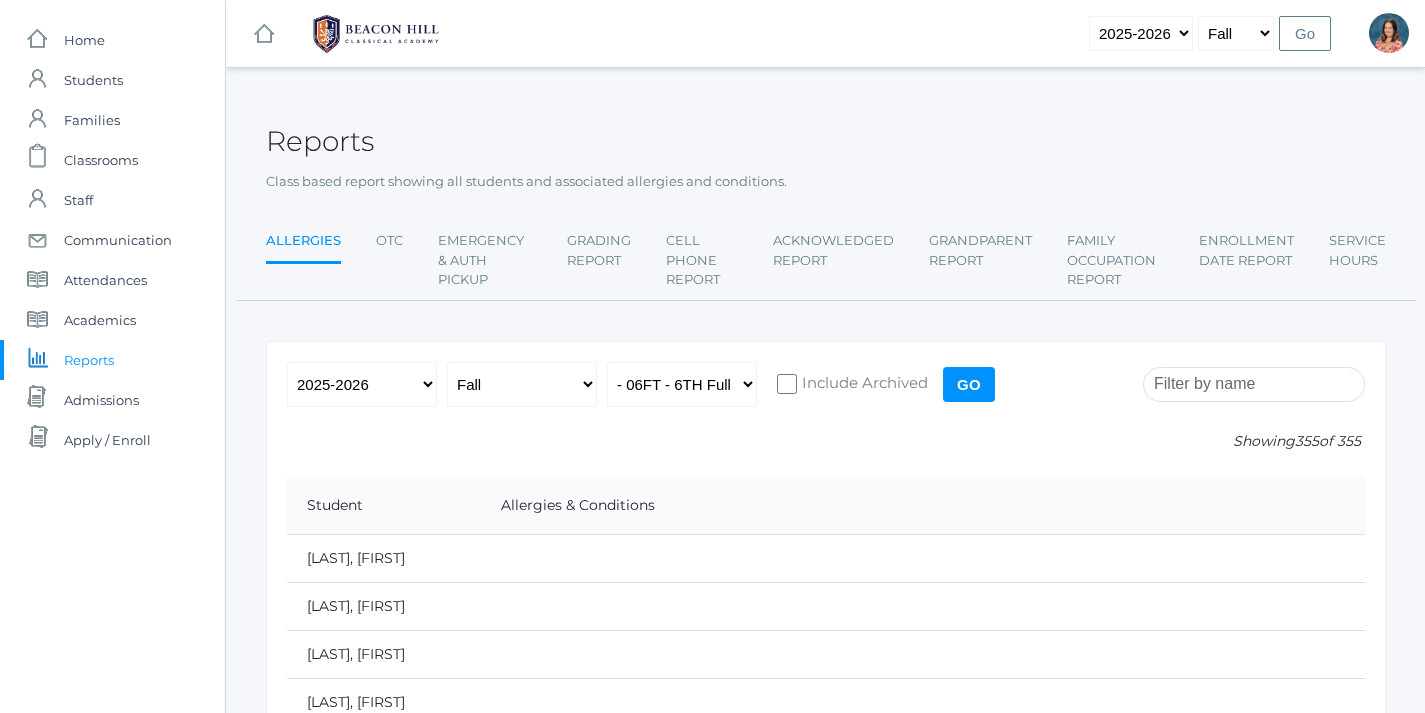 click on "Go" at bounding box center (969, 384) 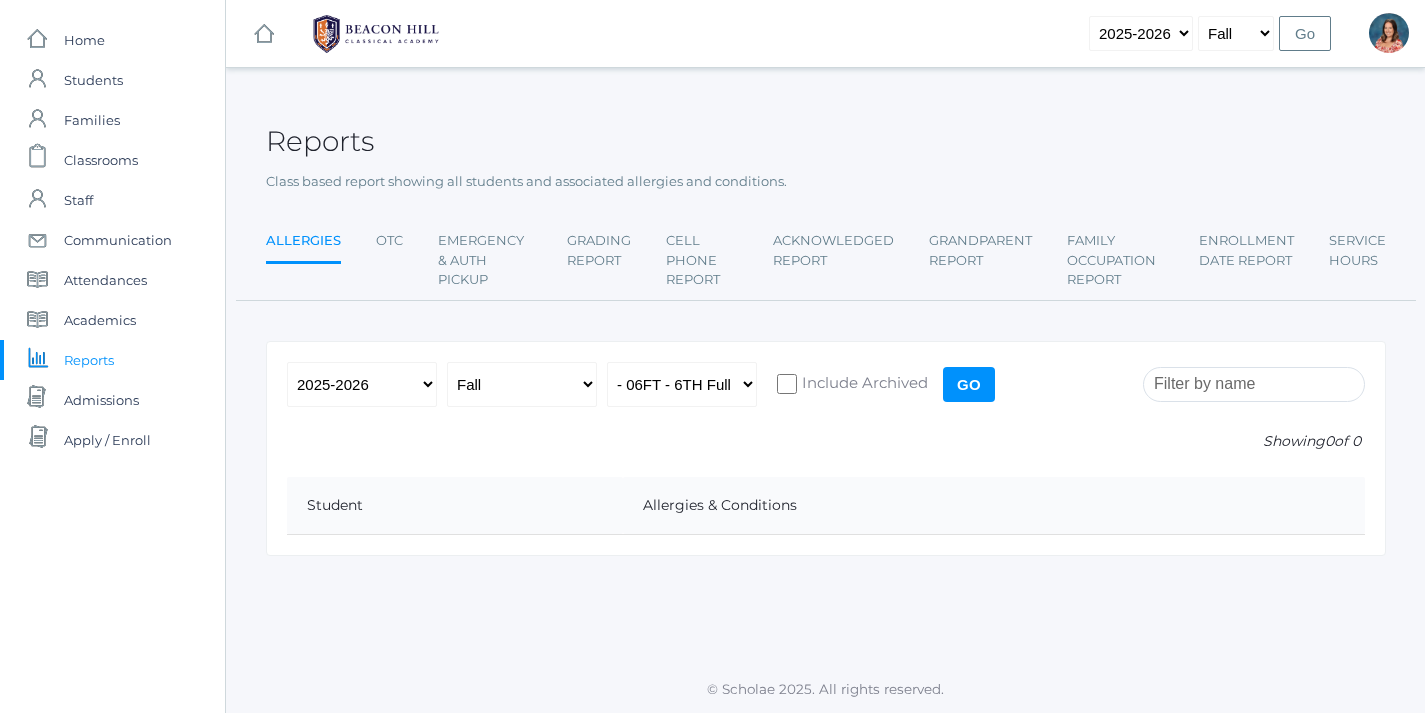 scroll, scrollTop: 0, scrollLeft: 0, axis: both 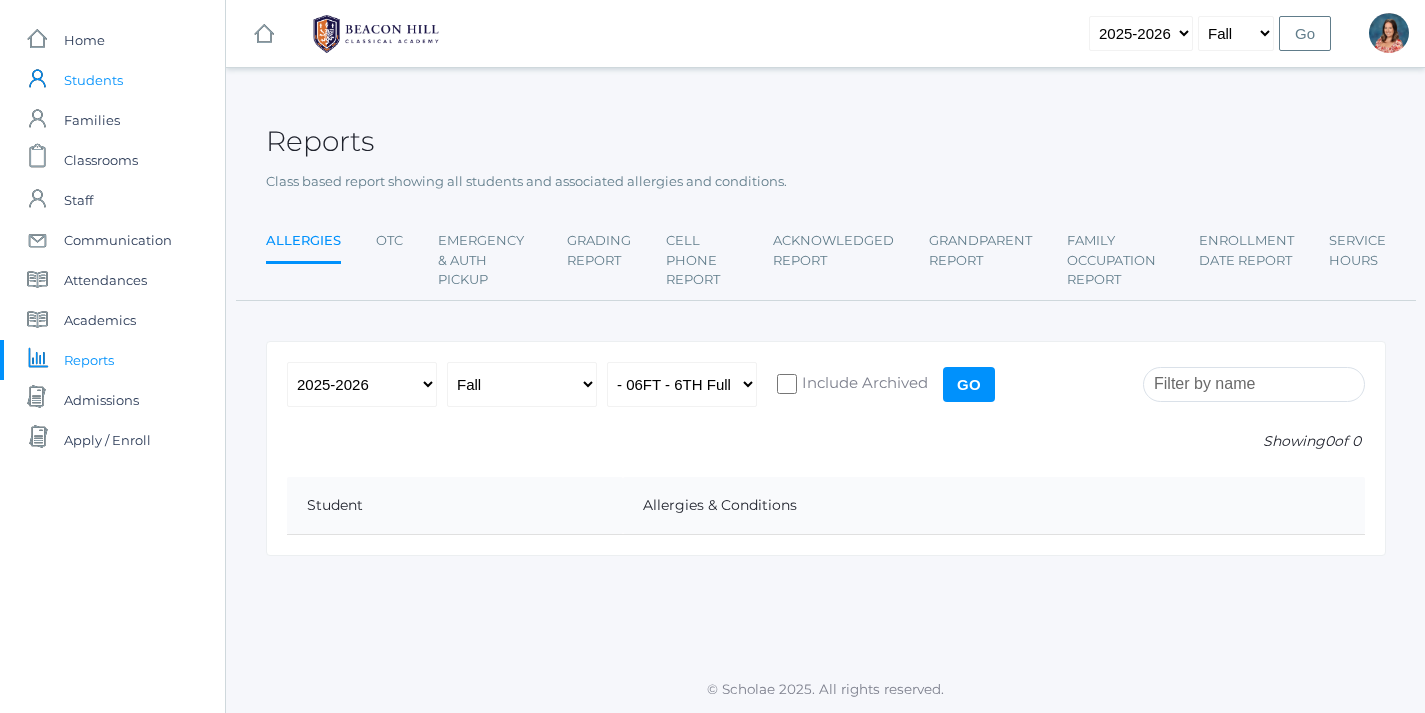 click on "Students" at bounding box center (93, 80) 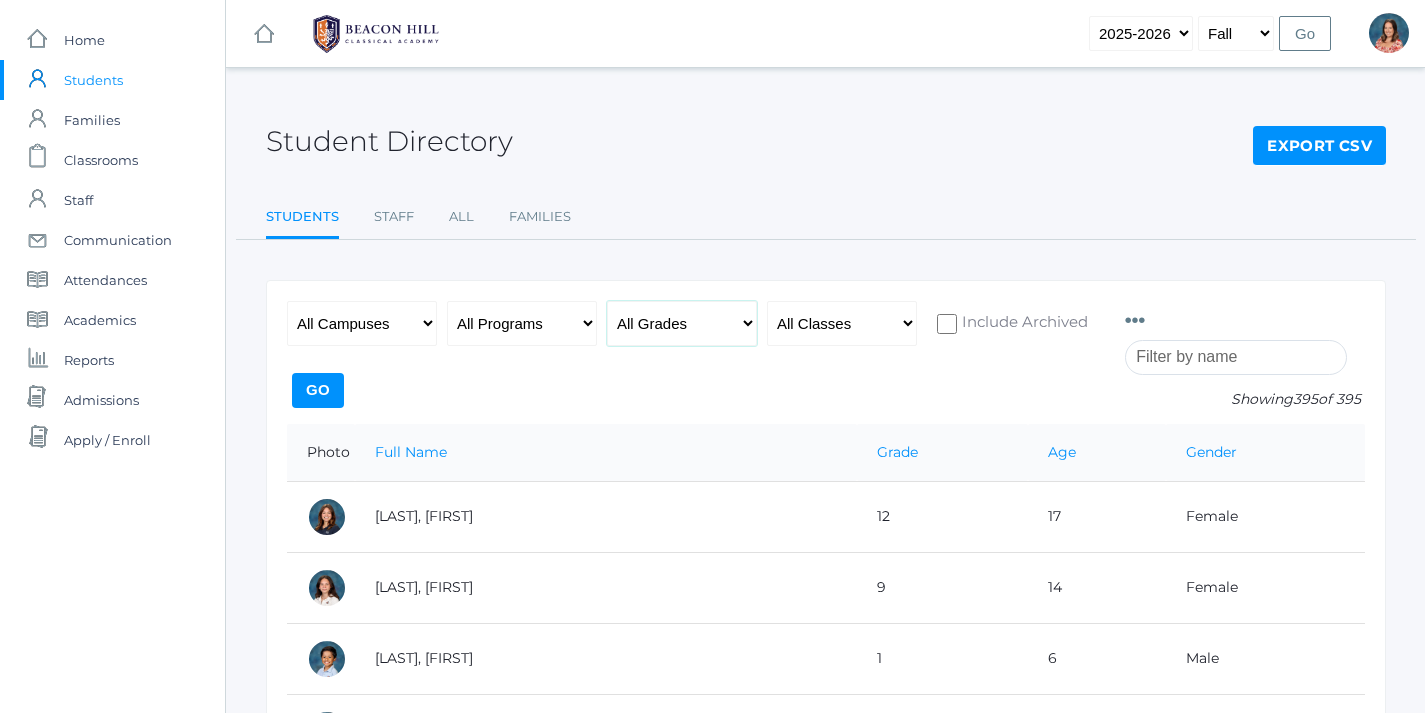 select on "6" 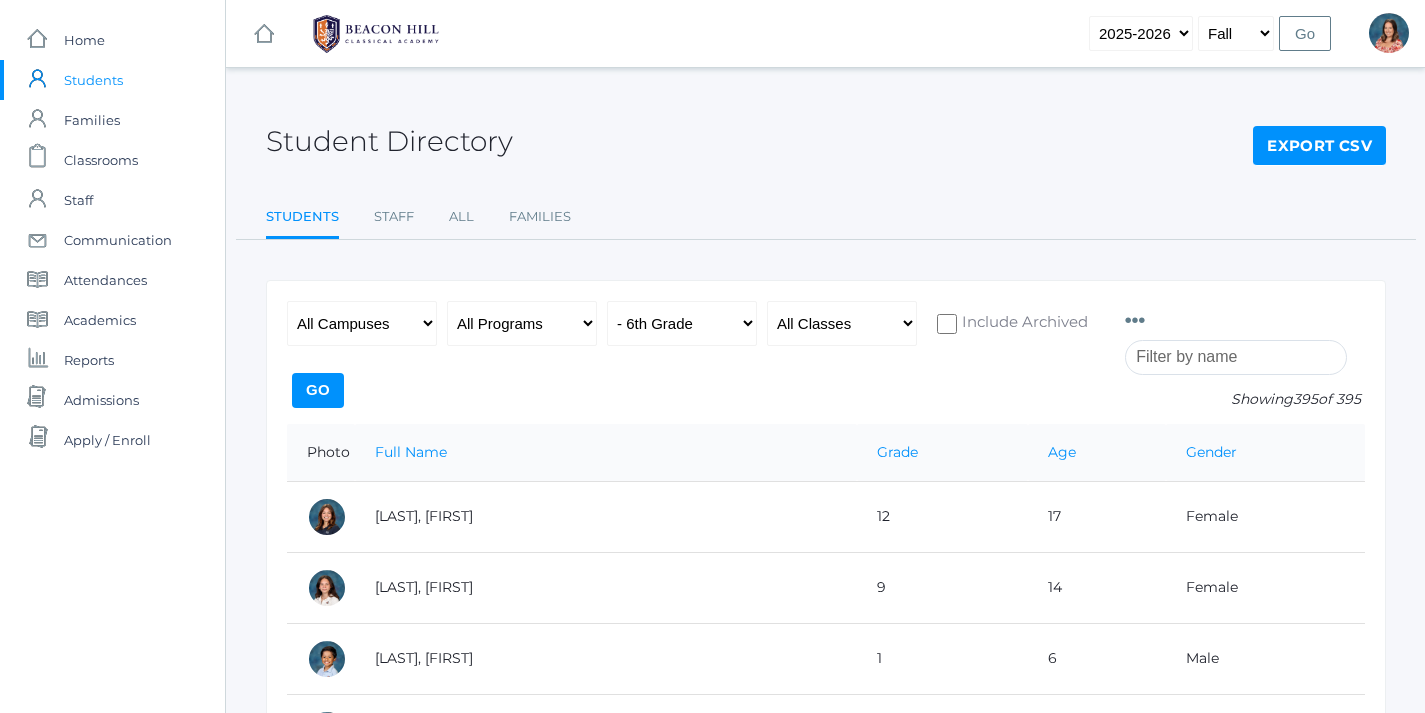 click on "Go" at bounding box center [318, 390] 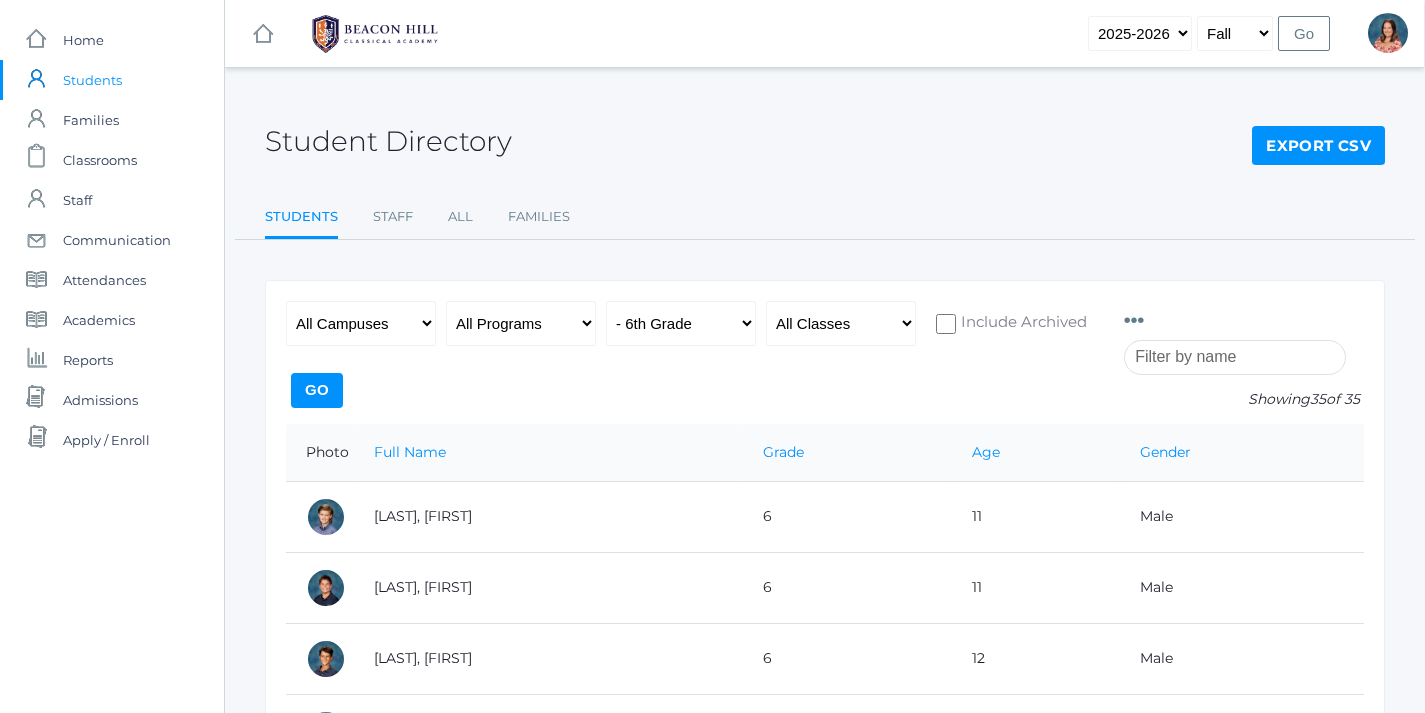 scroll, scrollTop: 0, scrollLeft: 1, axis: horizontal 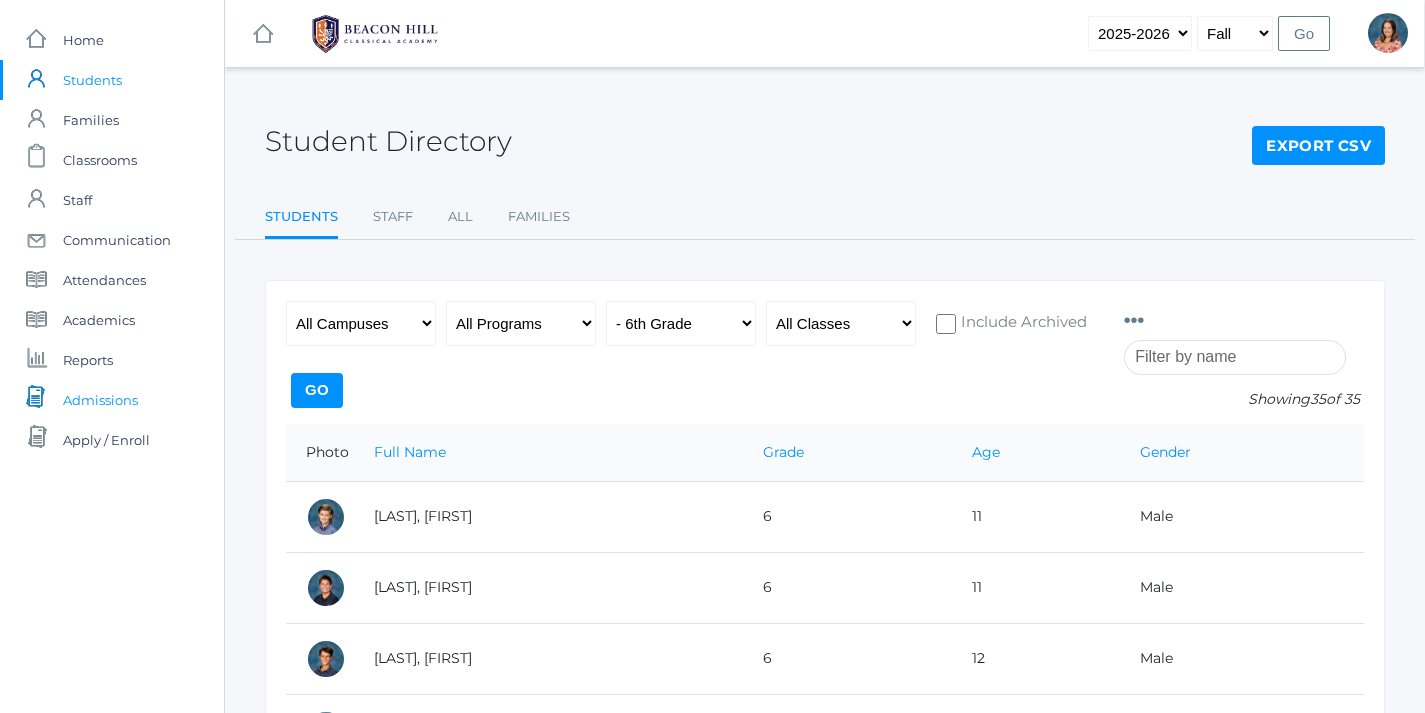 click on "Admissions" at bounding box center [100, 400] 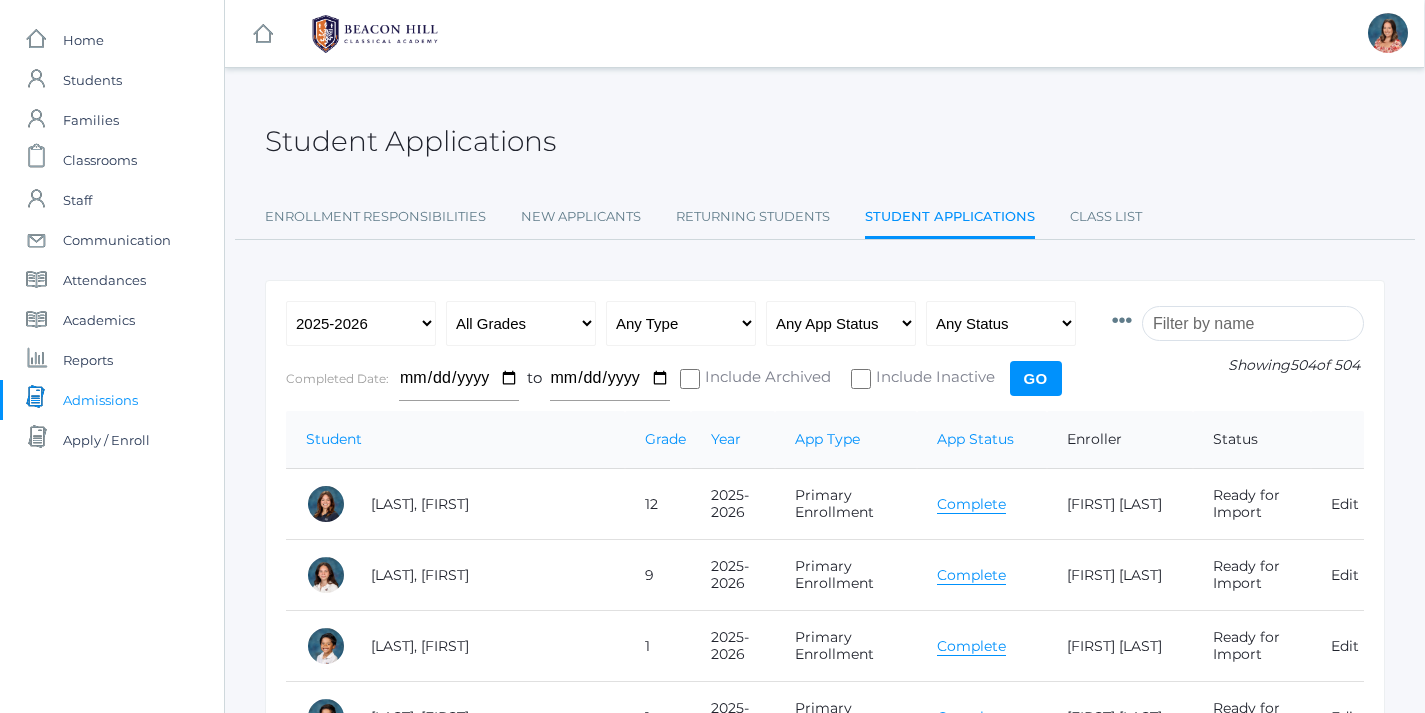 scroll, scrollTop: 0, scrollLeft: 0, axis: both 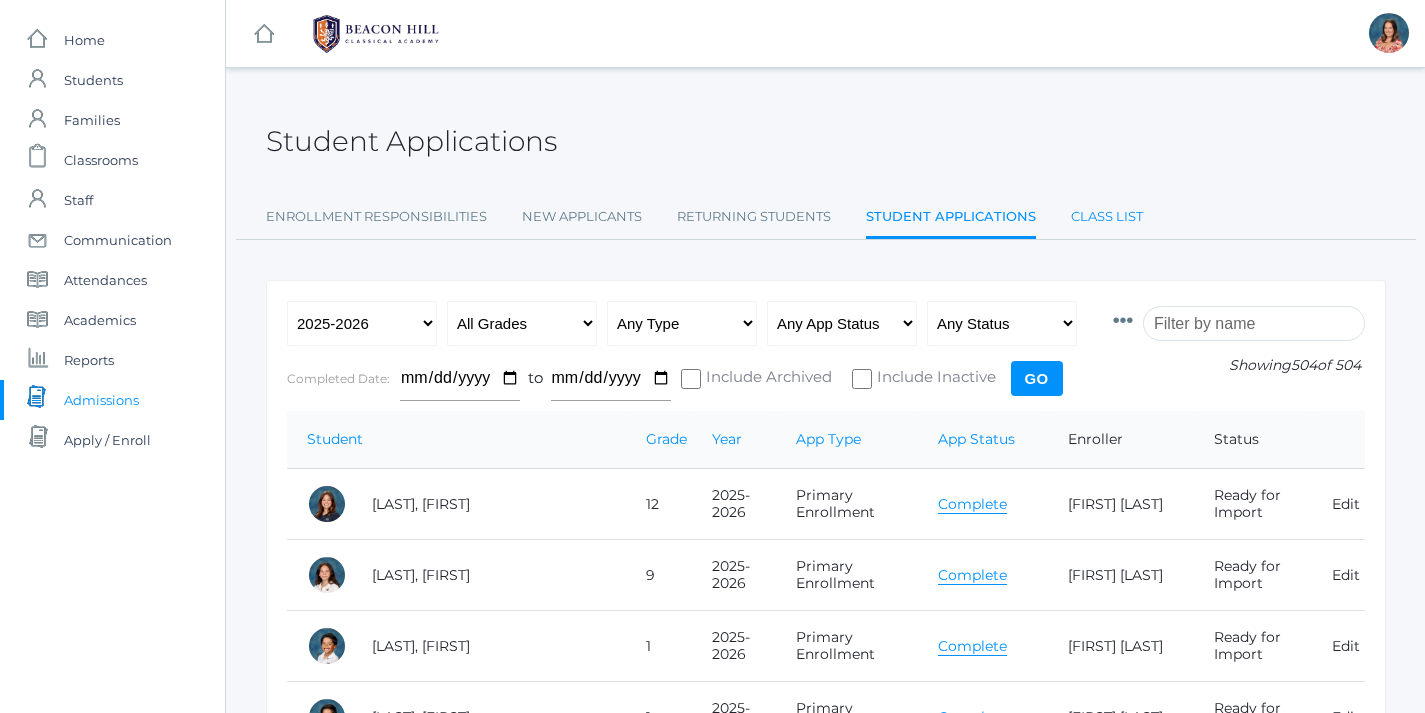 click on "Class List" at bounding box center [1107, 217] 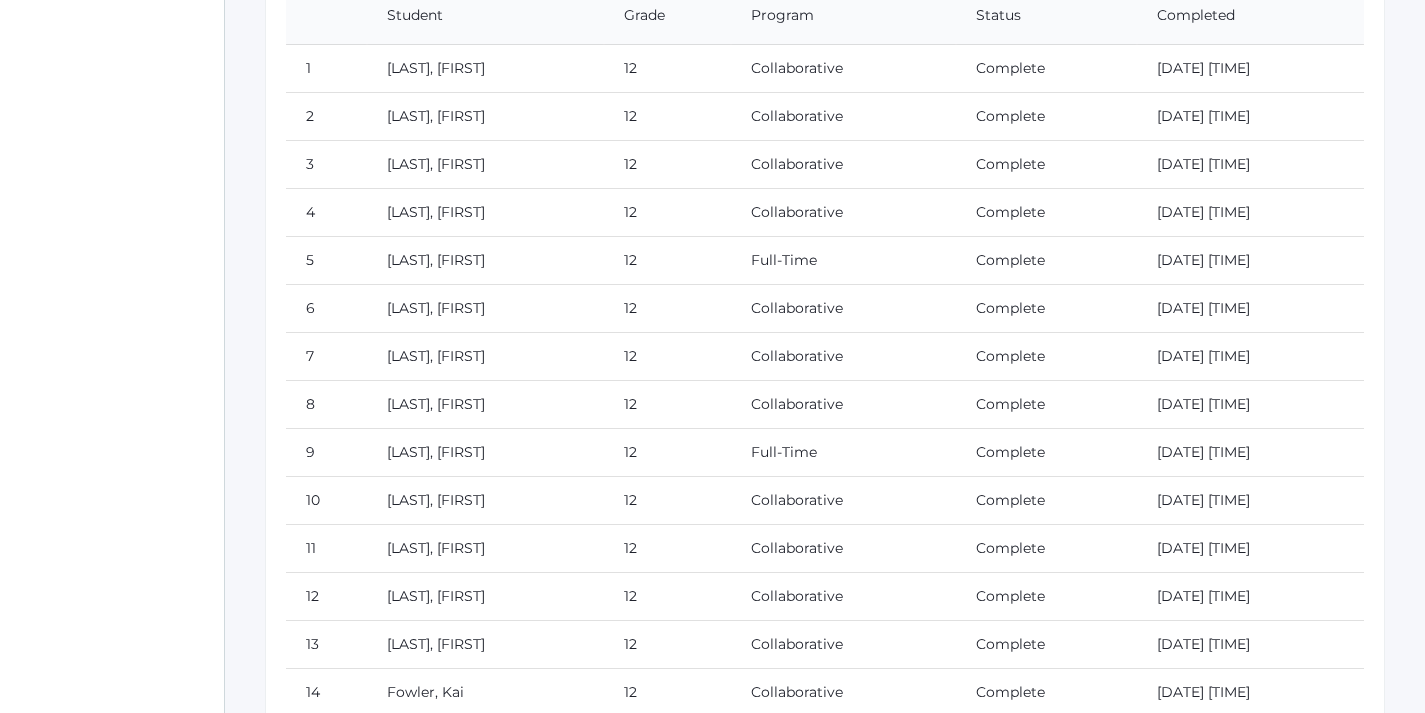 scroll, scrollTop: 25414, scrollLeft: 1, axis: both 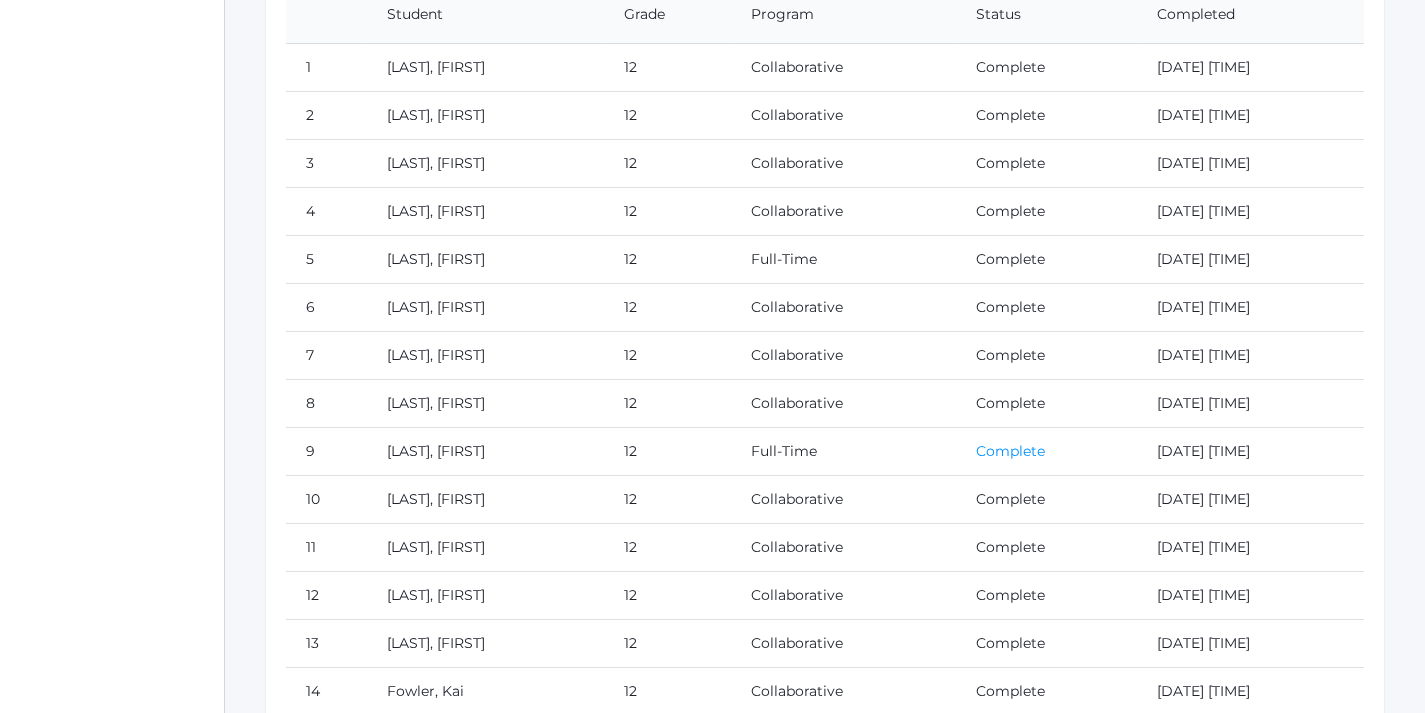 click on "Complete" at bounding box center (1010, 451) 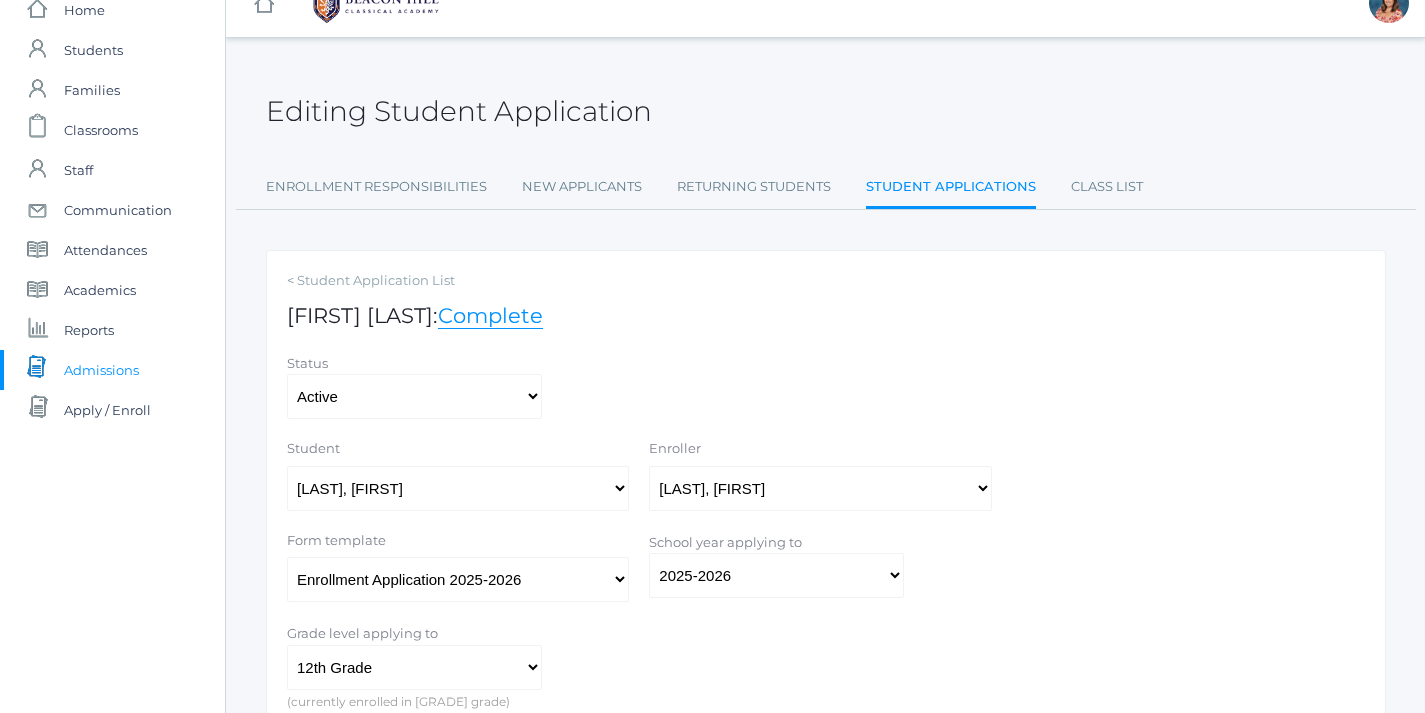 scroll, scrollTop: 37, scrollLeft: 0, axis: vertical 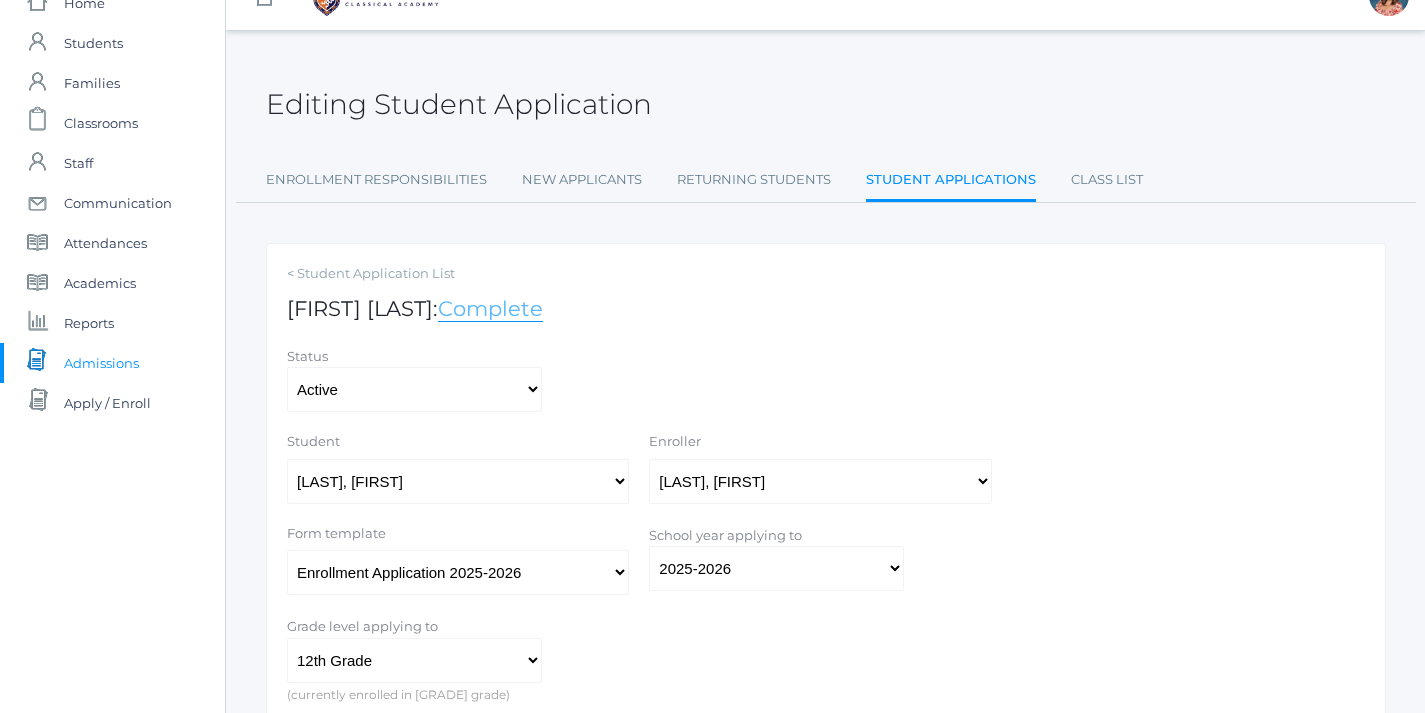click on "Complete" at bounding box center [491, 309] 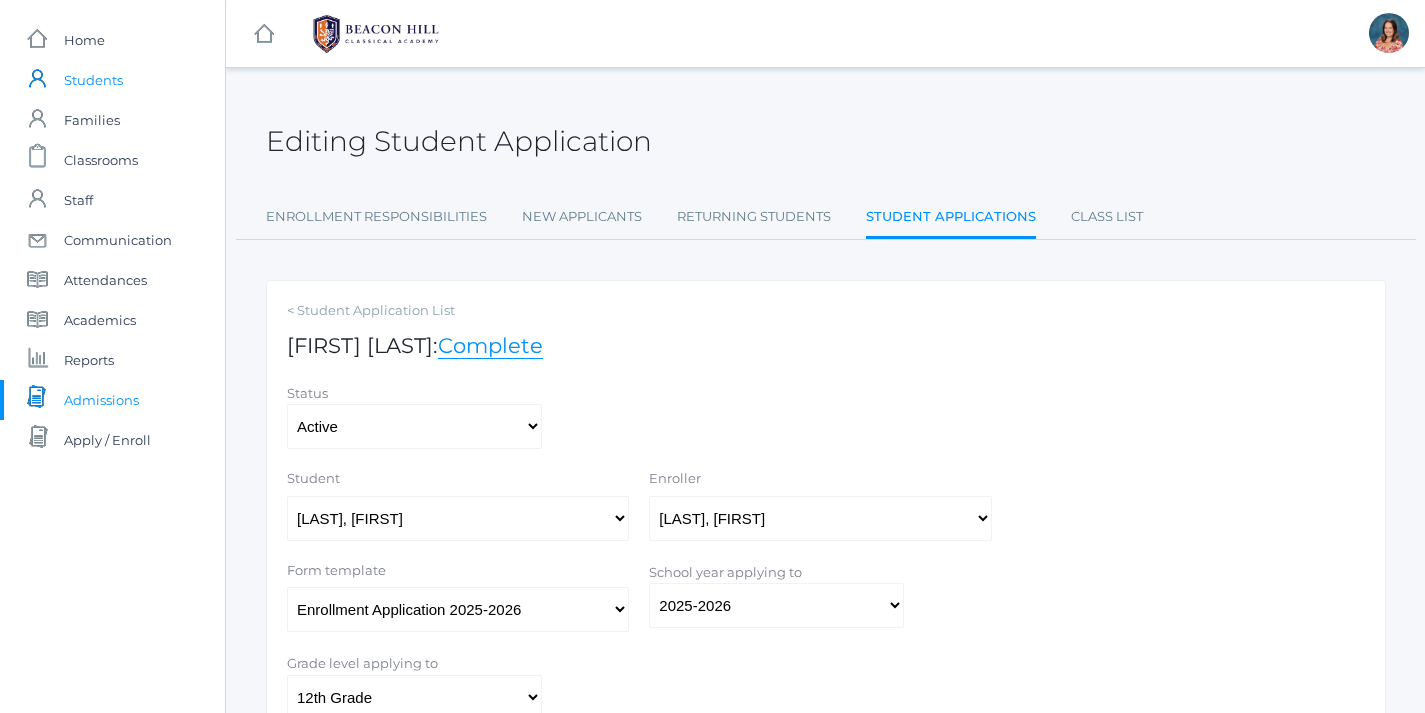 scroll, scrollTop: 0, scrollLeft: 0, axis: both 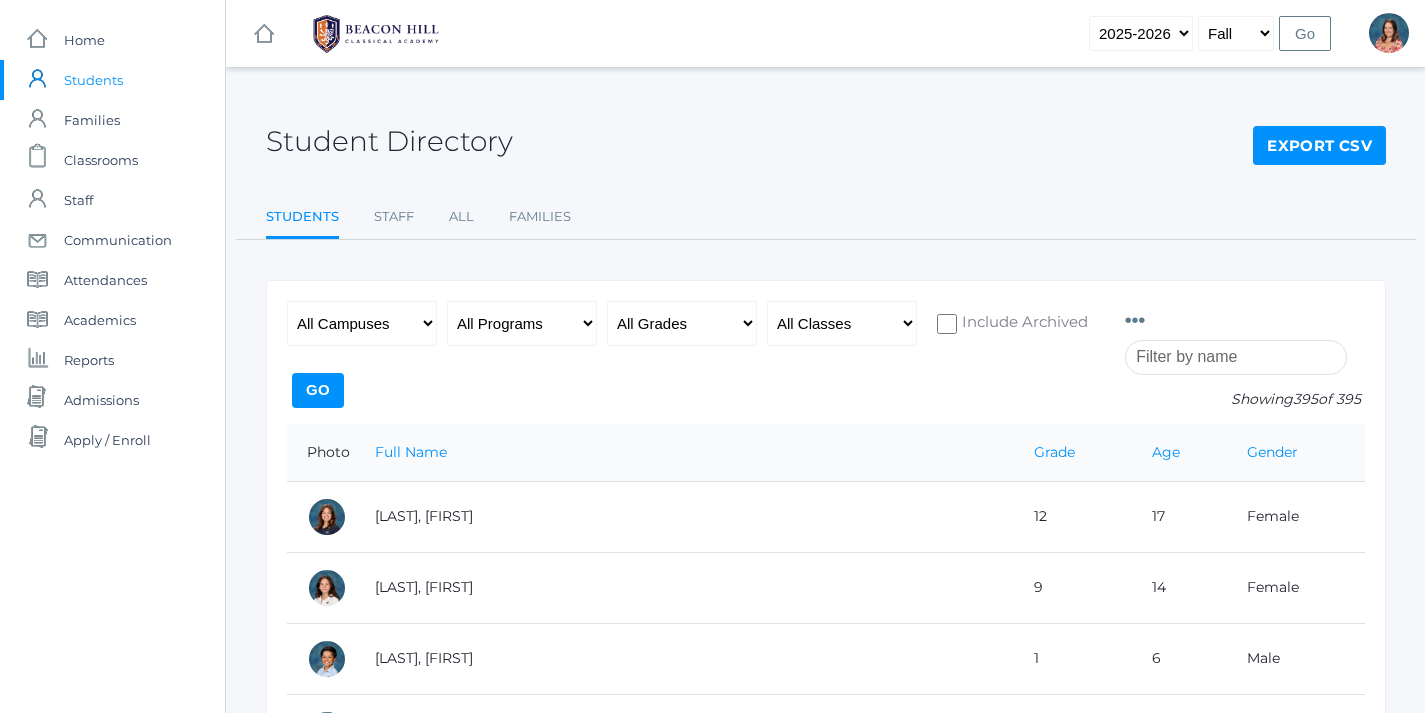 click at bounding box center [1236, 357] 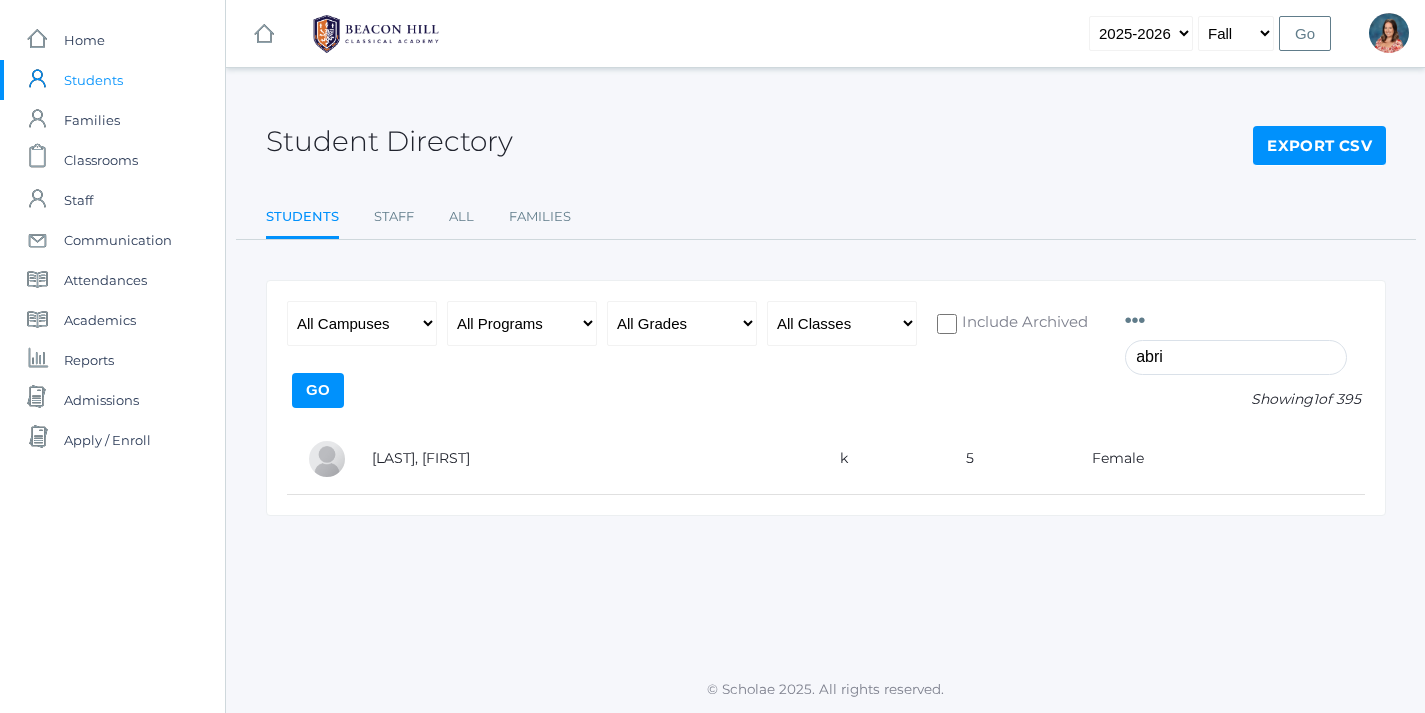 drag, startPoint x: 1200, startPoint y: 358, endPoint x: 1047, endPoint y: 351, distance: 153.16005 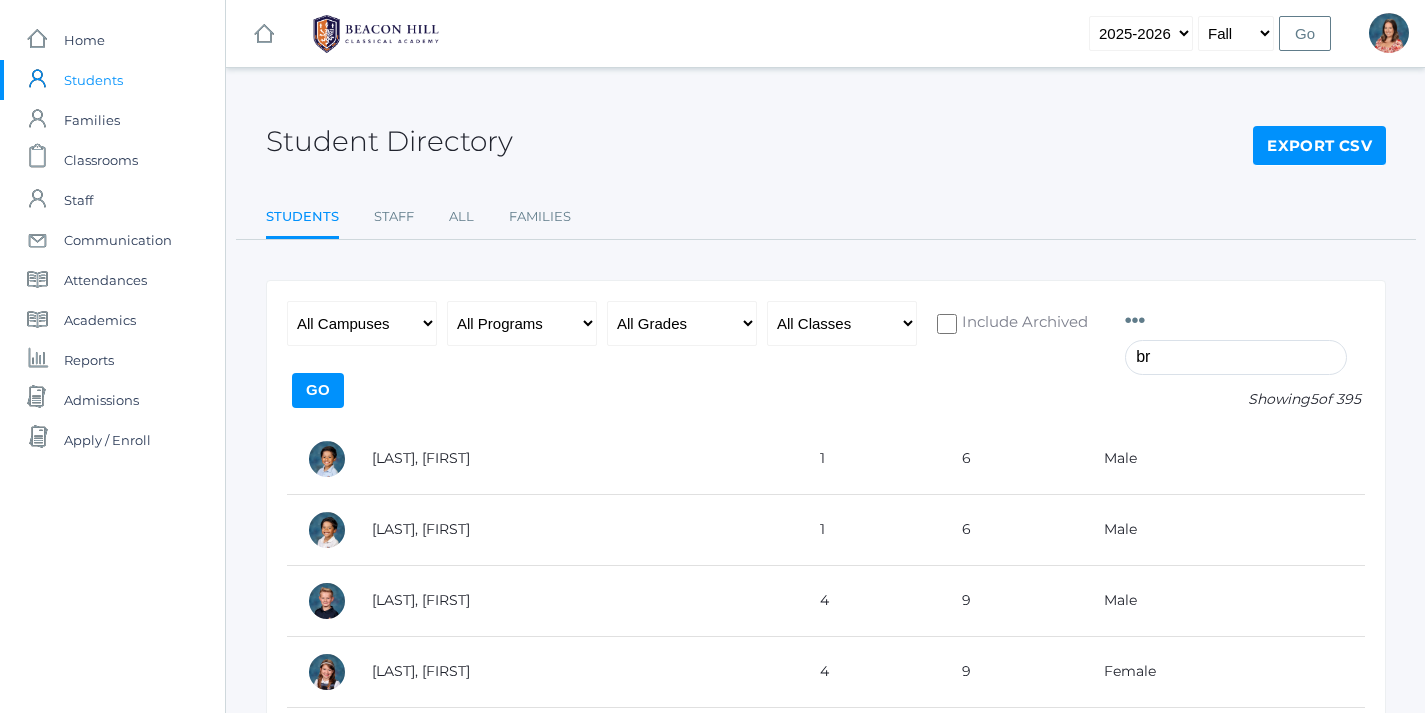type on "b" 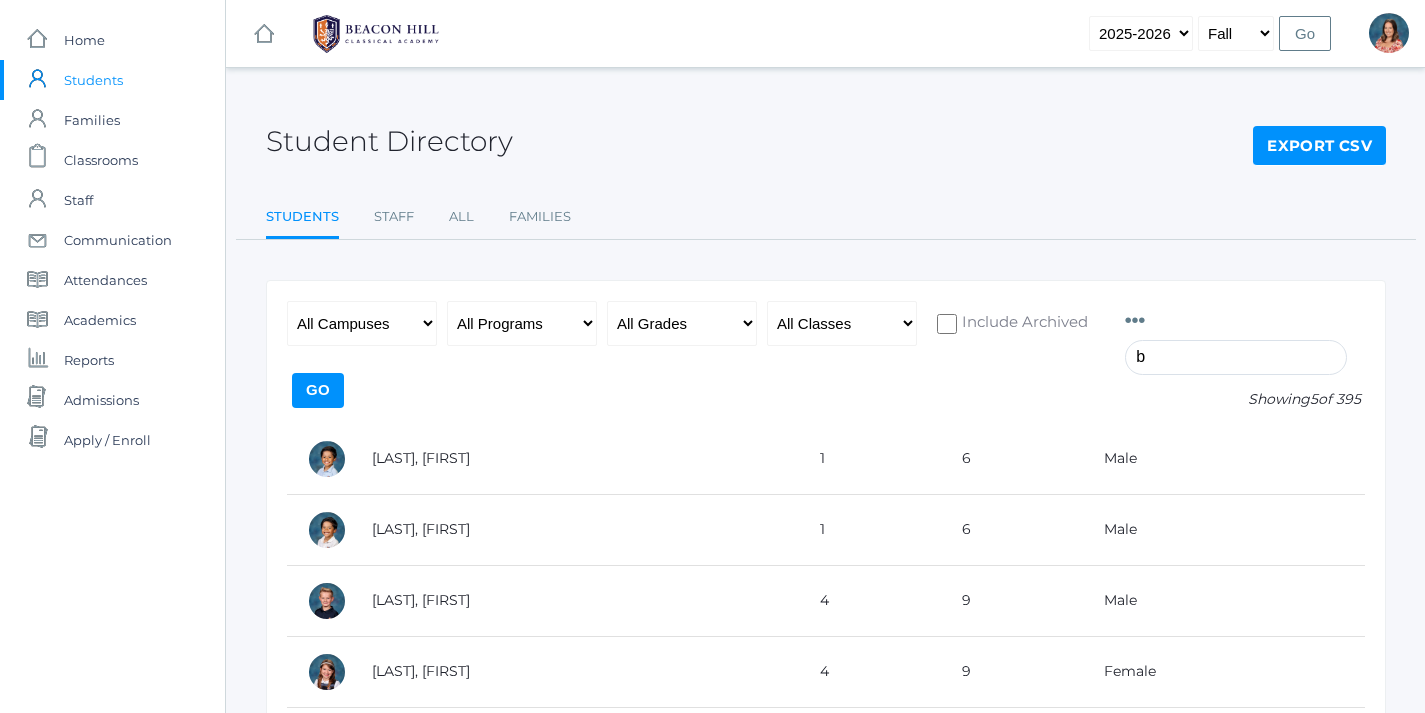 type 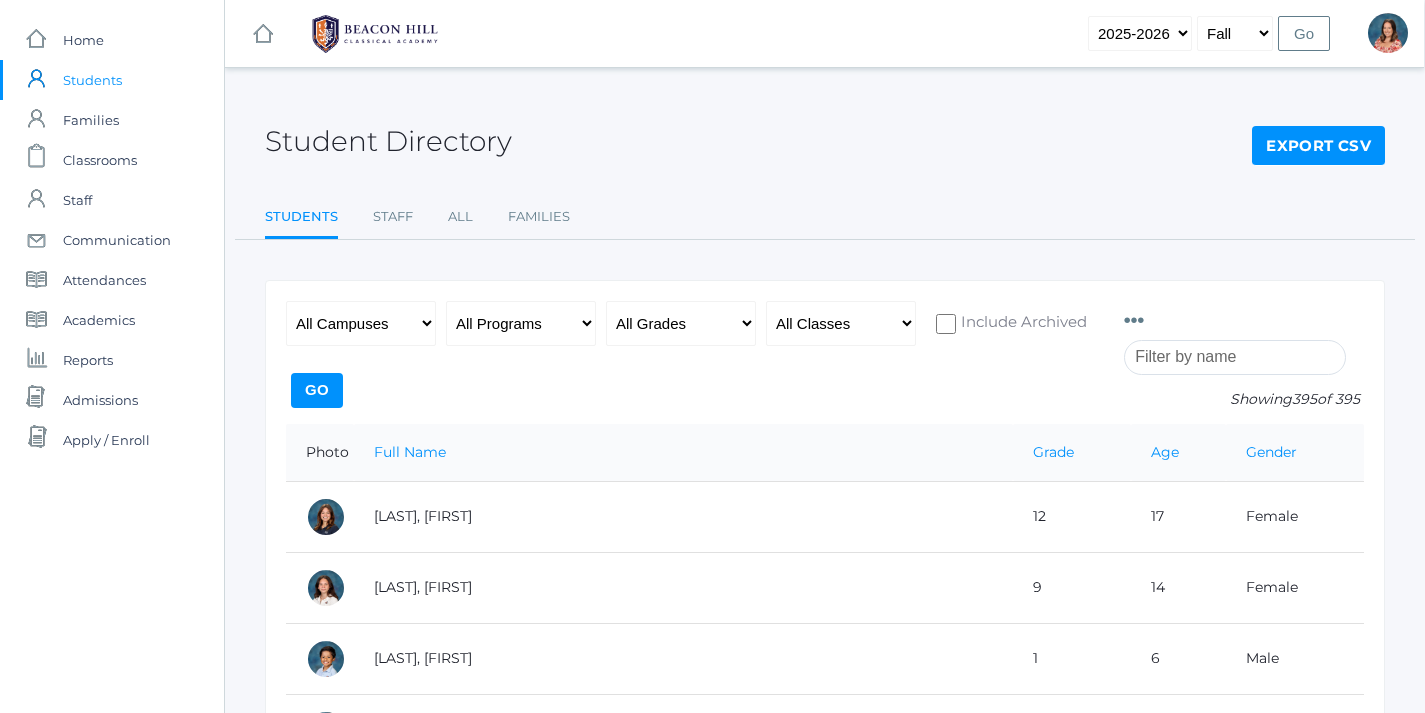 scroll, scrollTop: 0, scrollLeft: 1, axis: horizontal 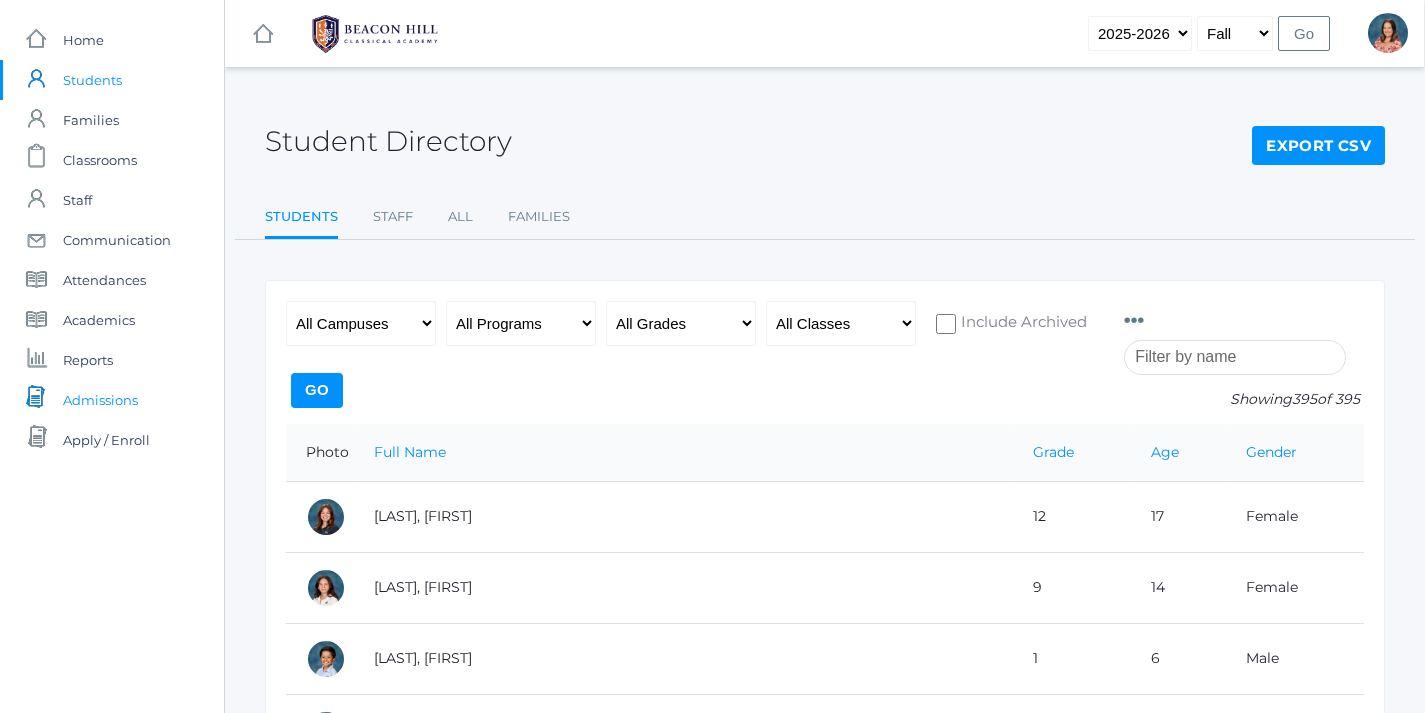 click on "Admissions" at bounding box center [100, 400] 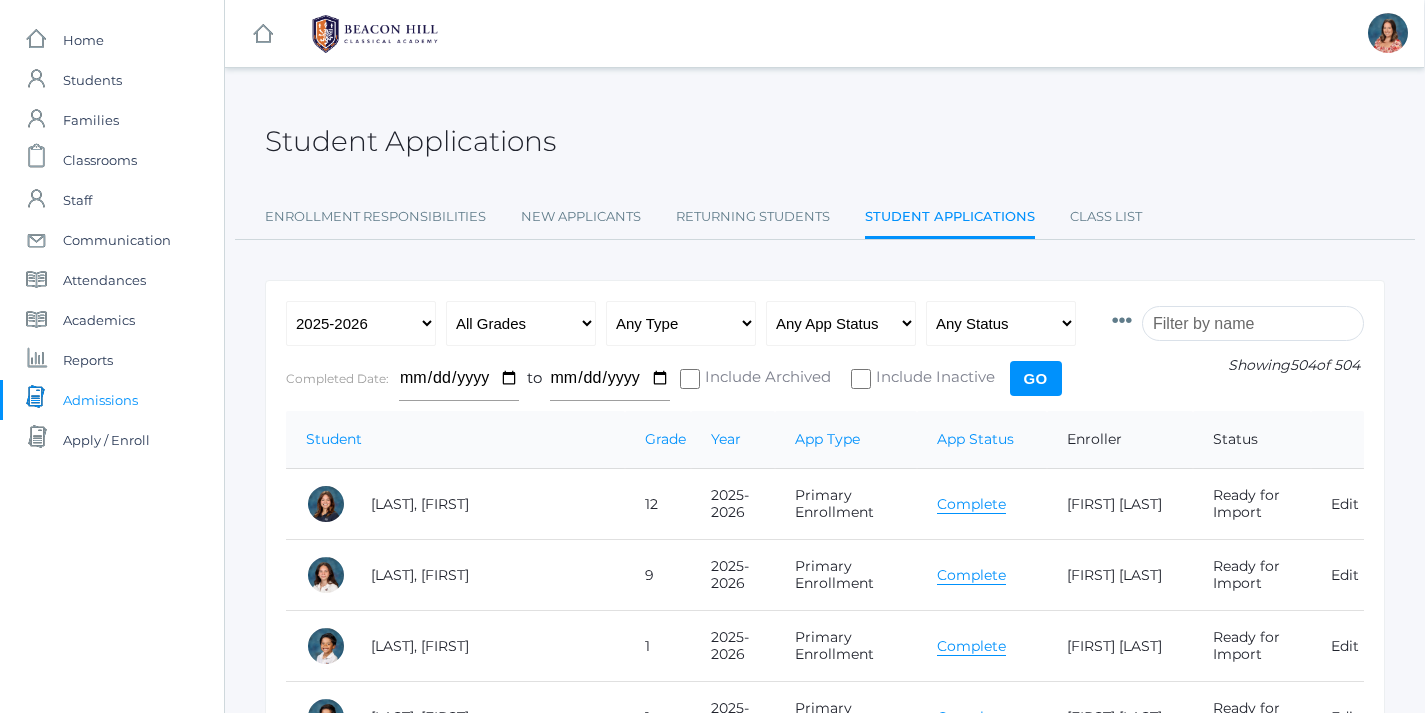 scroll, scrollTop: 0, scrollLeft: 0, axis: both 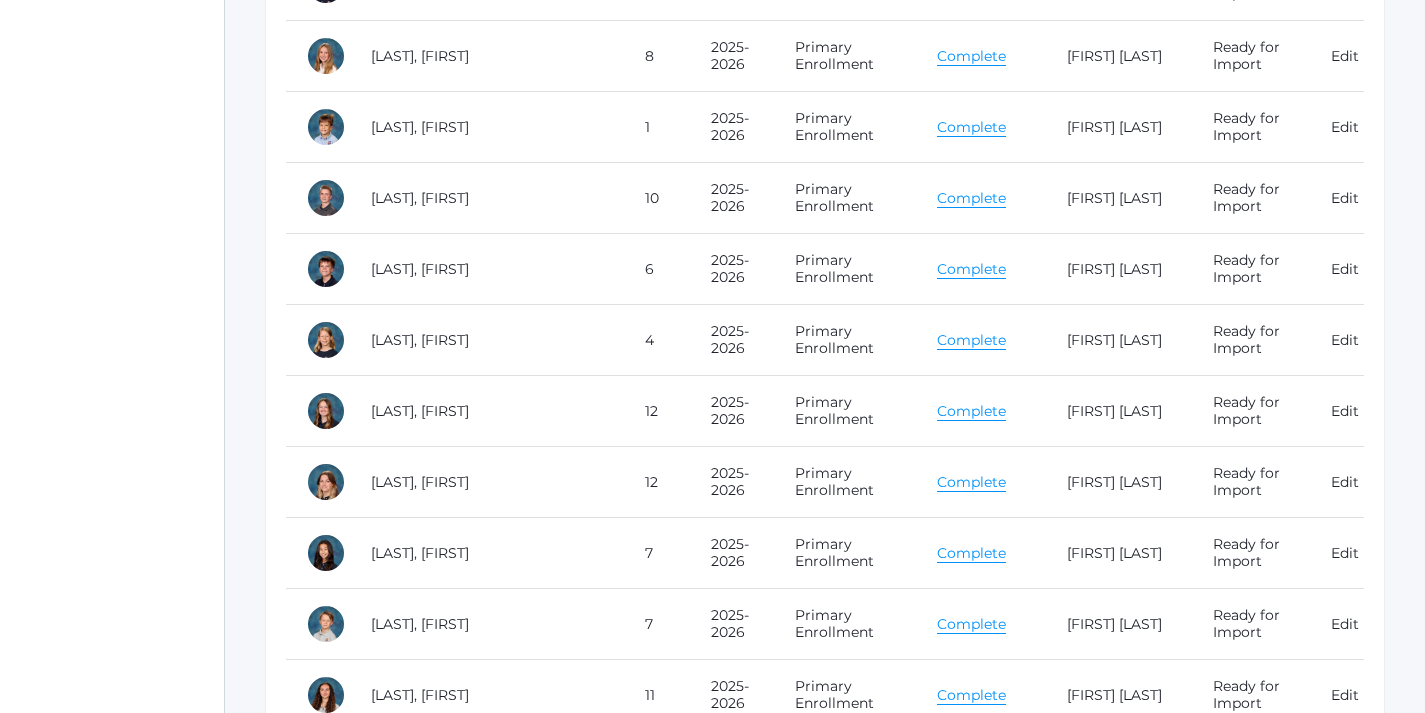 click on "Complete" at bounding box center [971, 482] 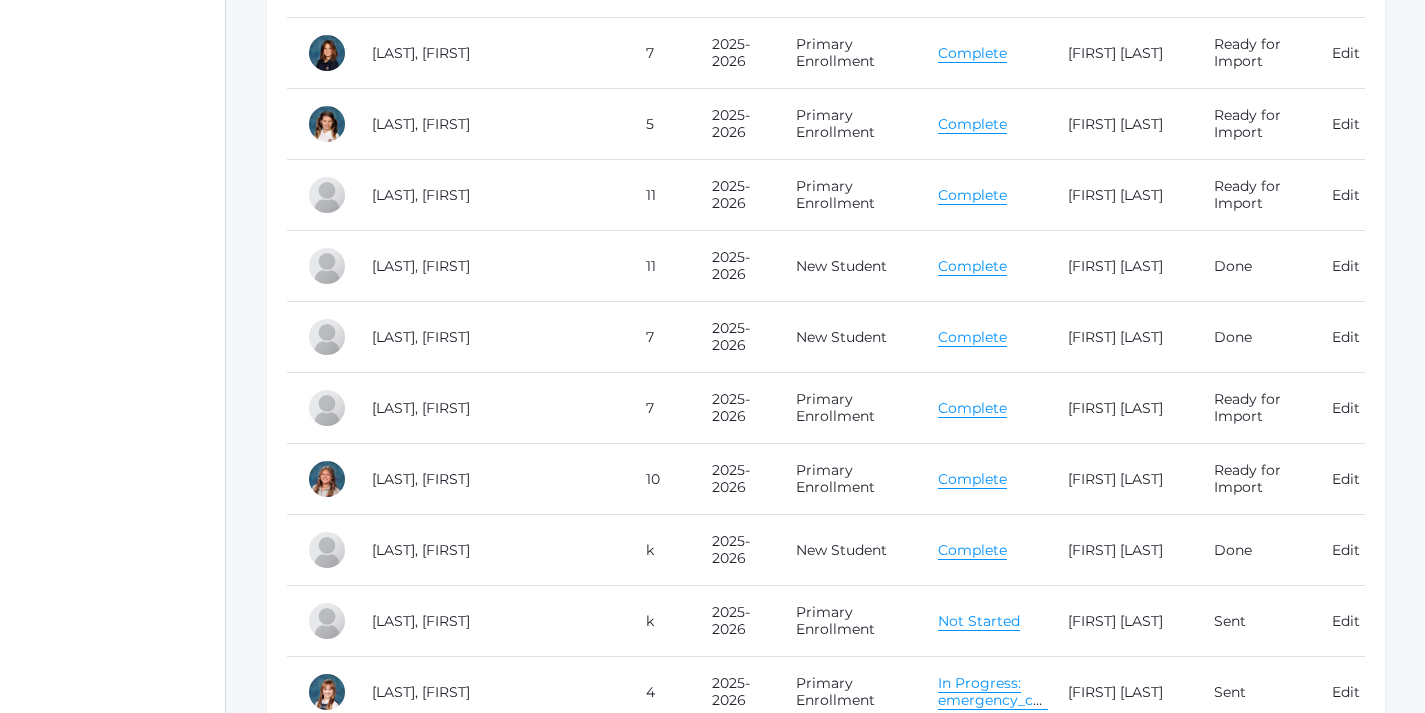 scroll, scrollTop: 11881, scrollLeft: 0, axis: vertical 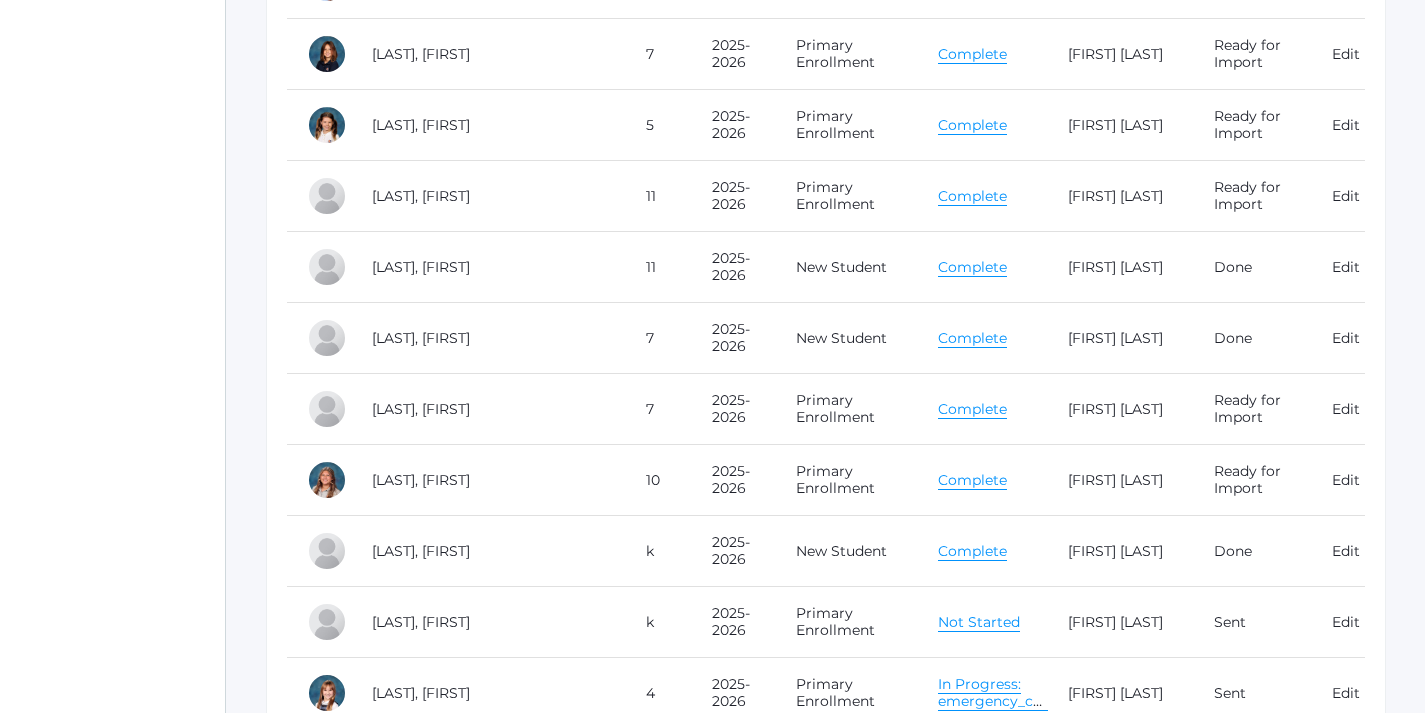 click on "Complete" at bounding box center (972, 267) 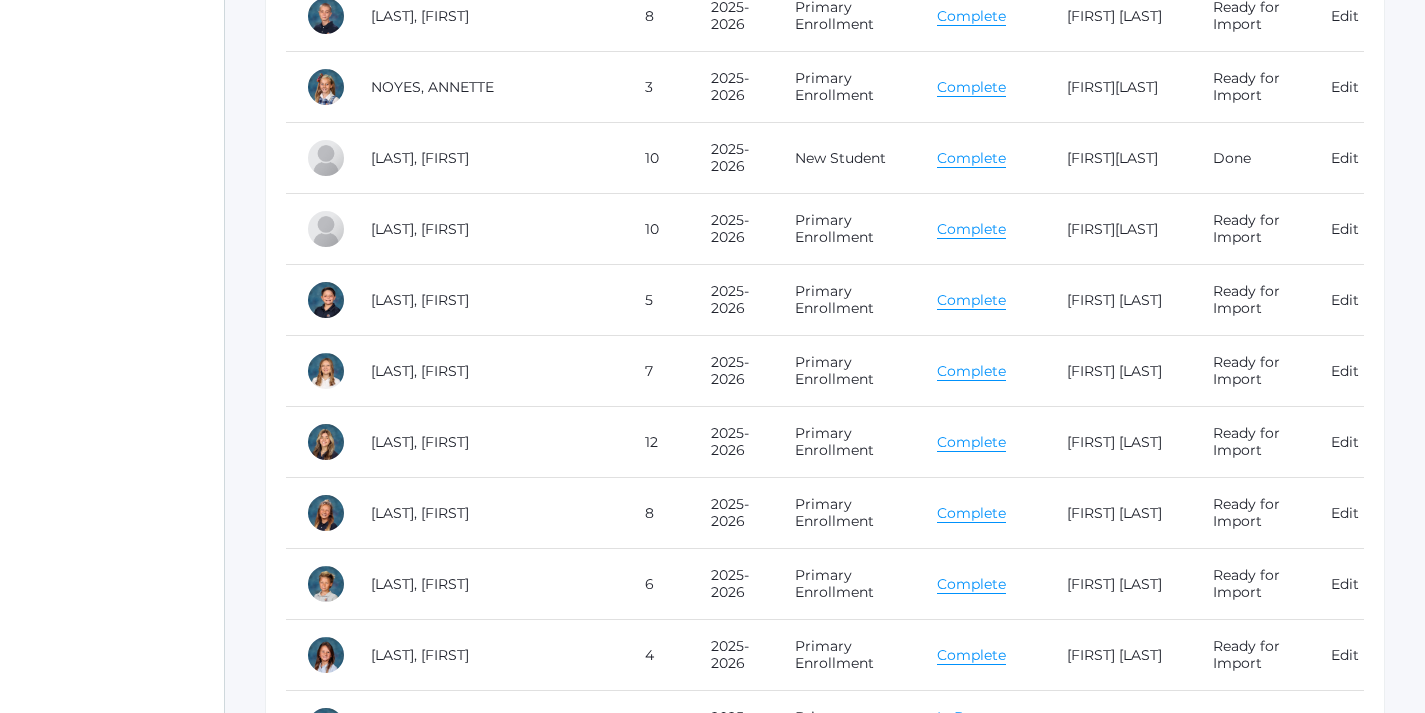 scroll, scrollTop: 25039, scrollLeft: 1, axis: both 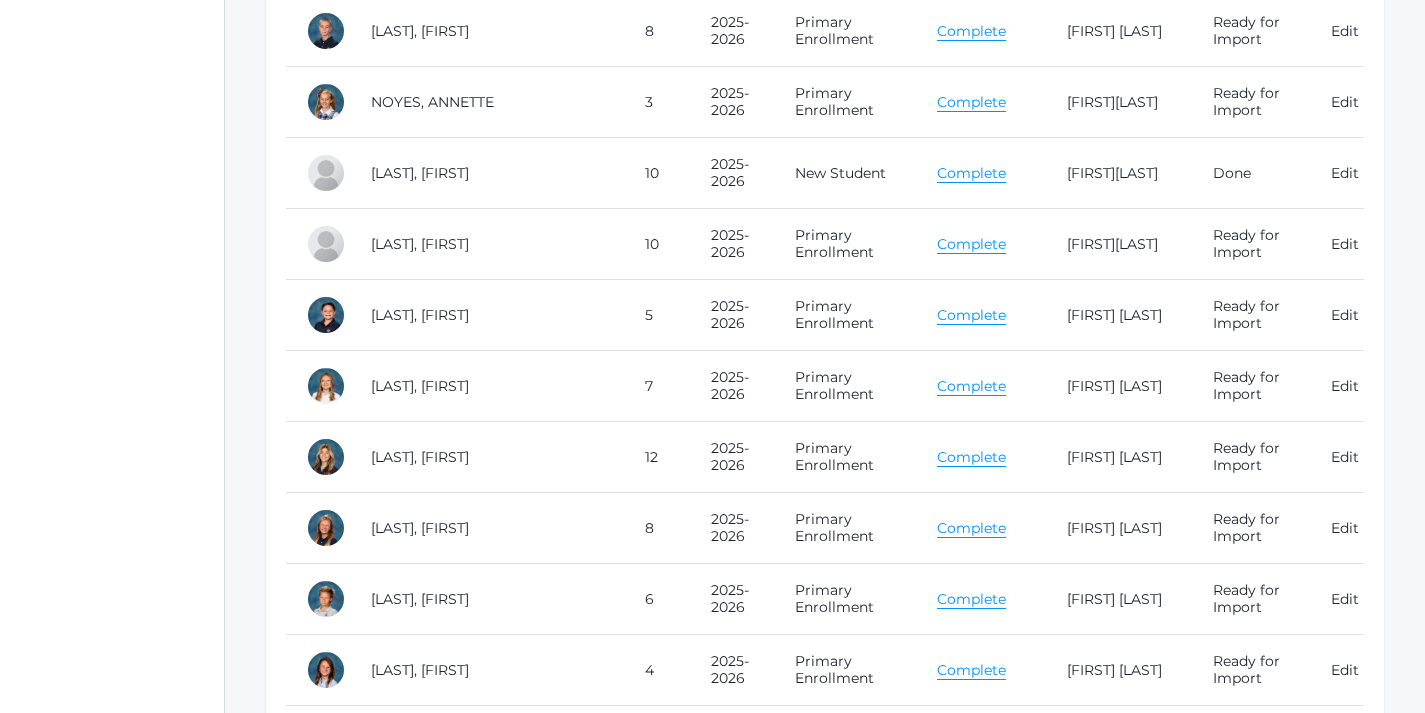 click on "Complete" at bounding box center (971, 173) 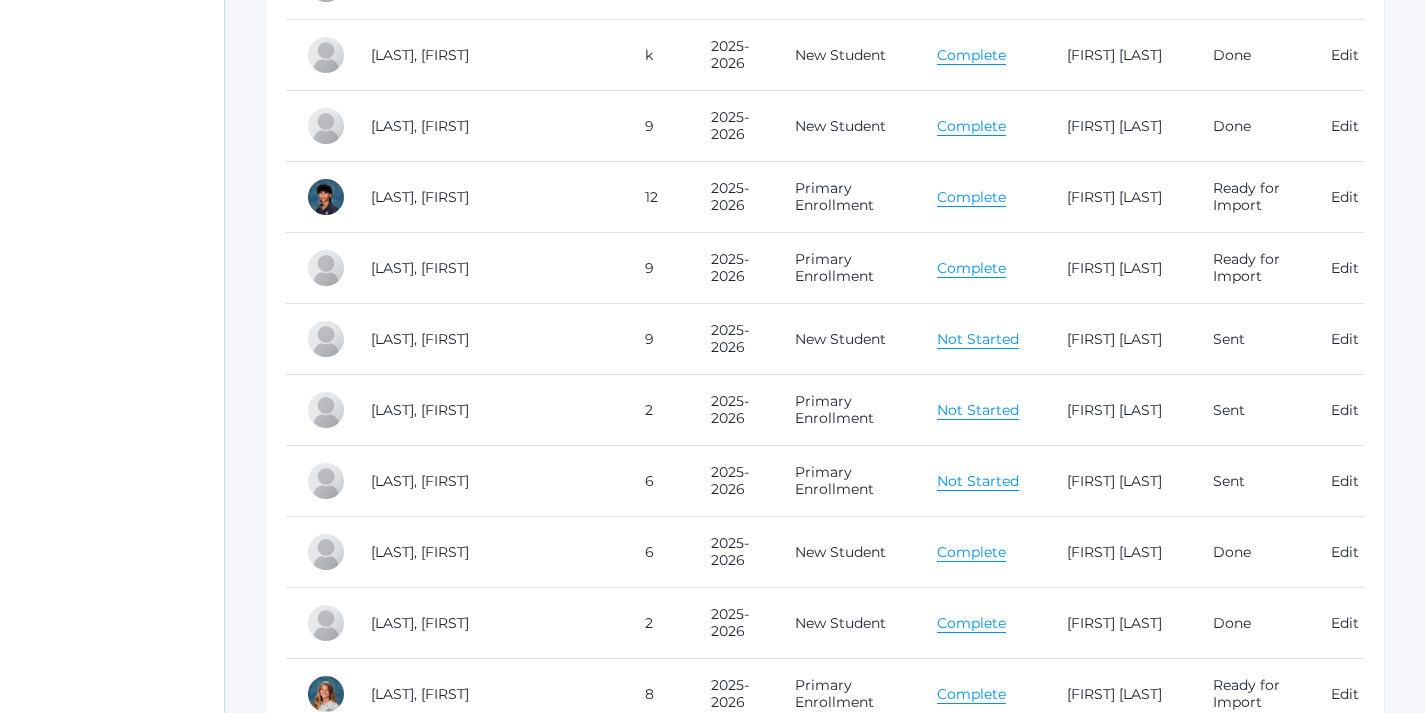 scroll, scrollTop: 24087, scrollLeft: 1, axis: both 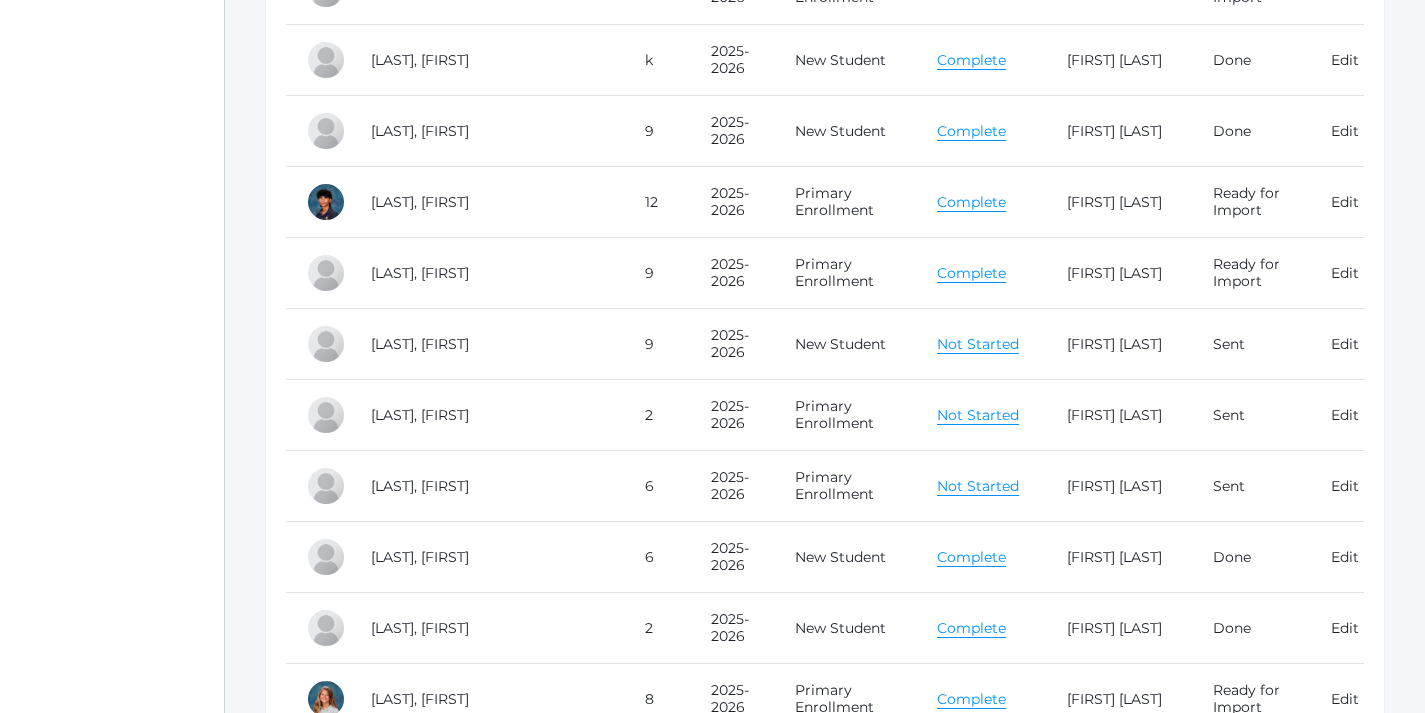 click on "Complete" at bounding box center [971, 131] 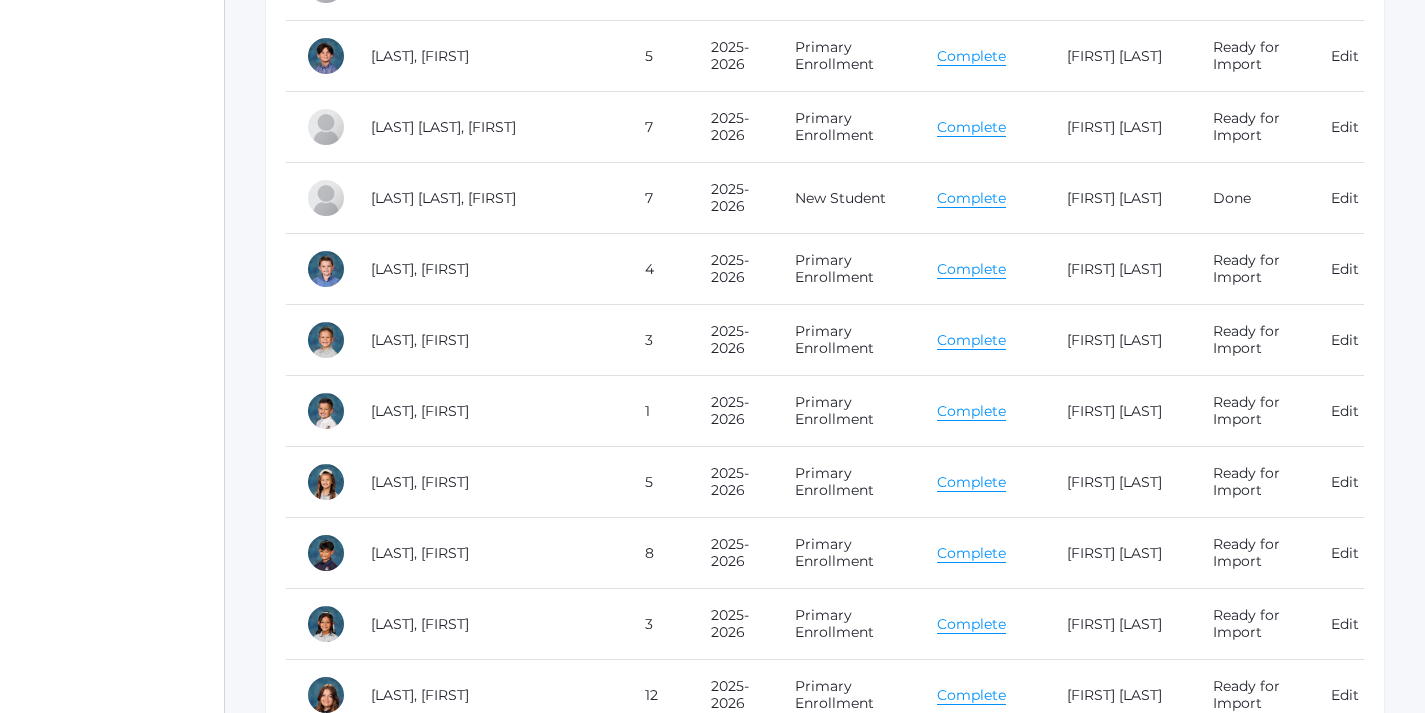 scroll, scrollTop: 26785, scrollLeft: 1, axis: both 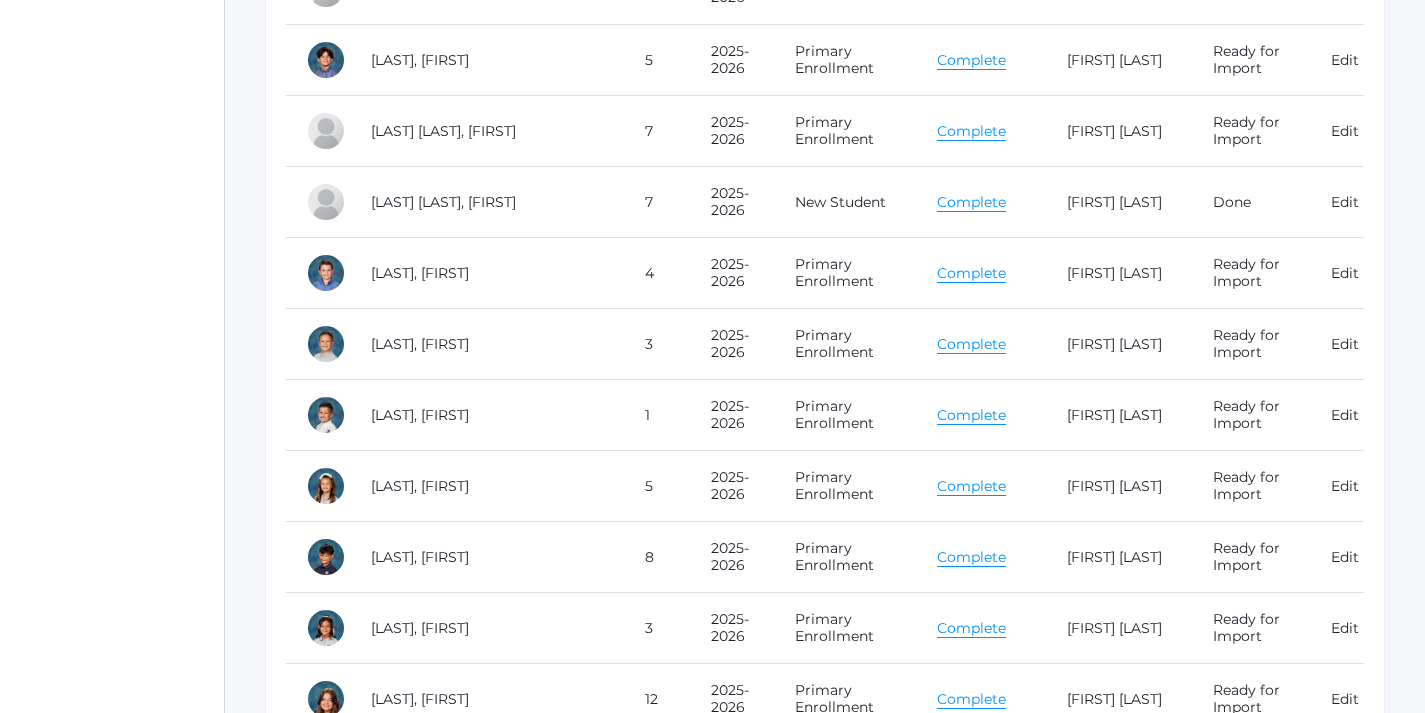 click on "Complete" at bounding box center (971, 202) 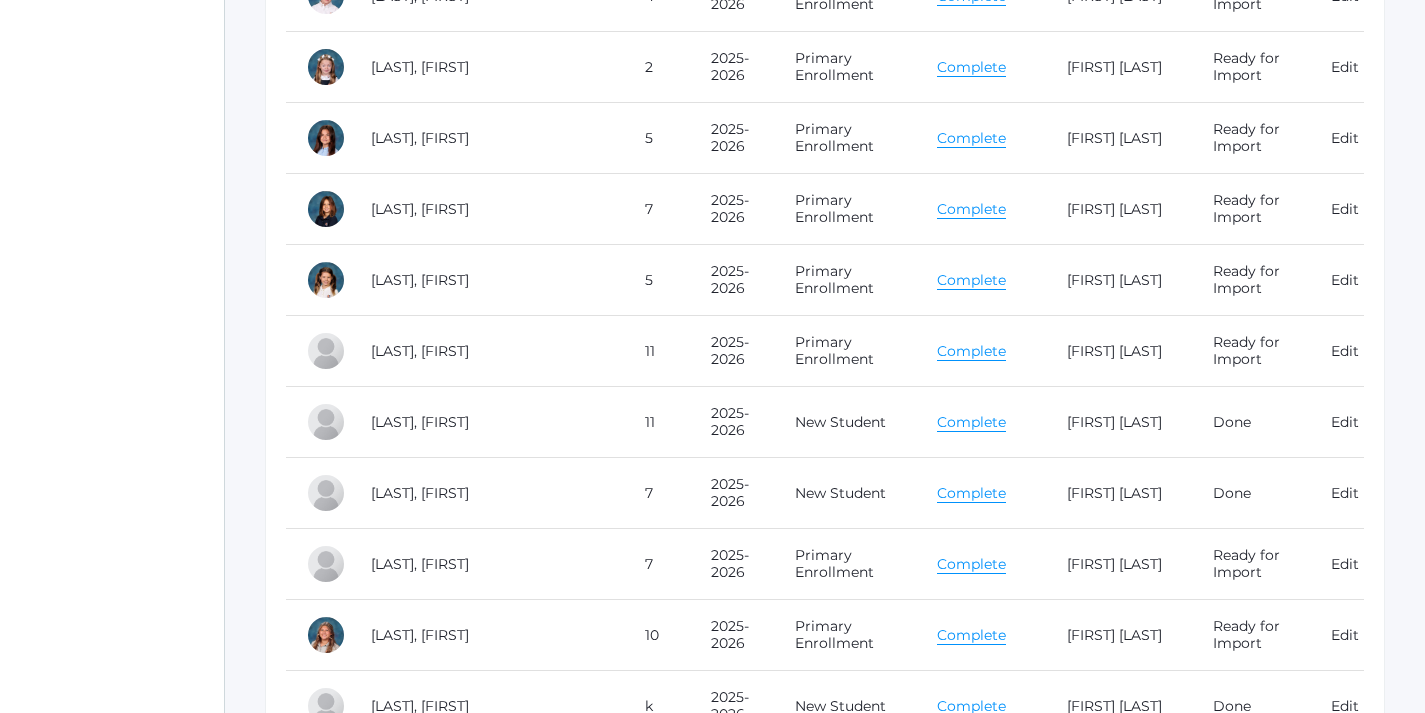 scroll, scrollTop: 11731, scrollLeft: 1, axis: both 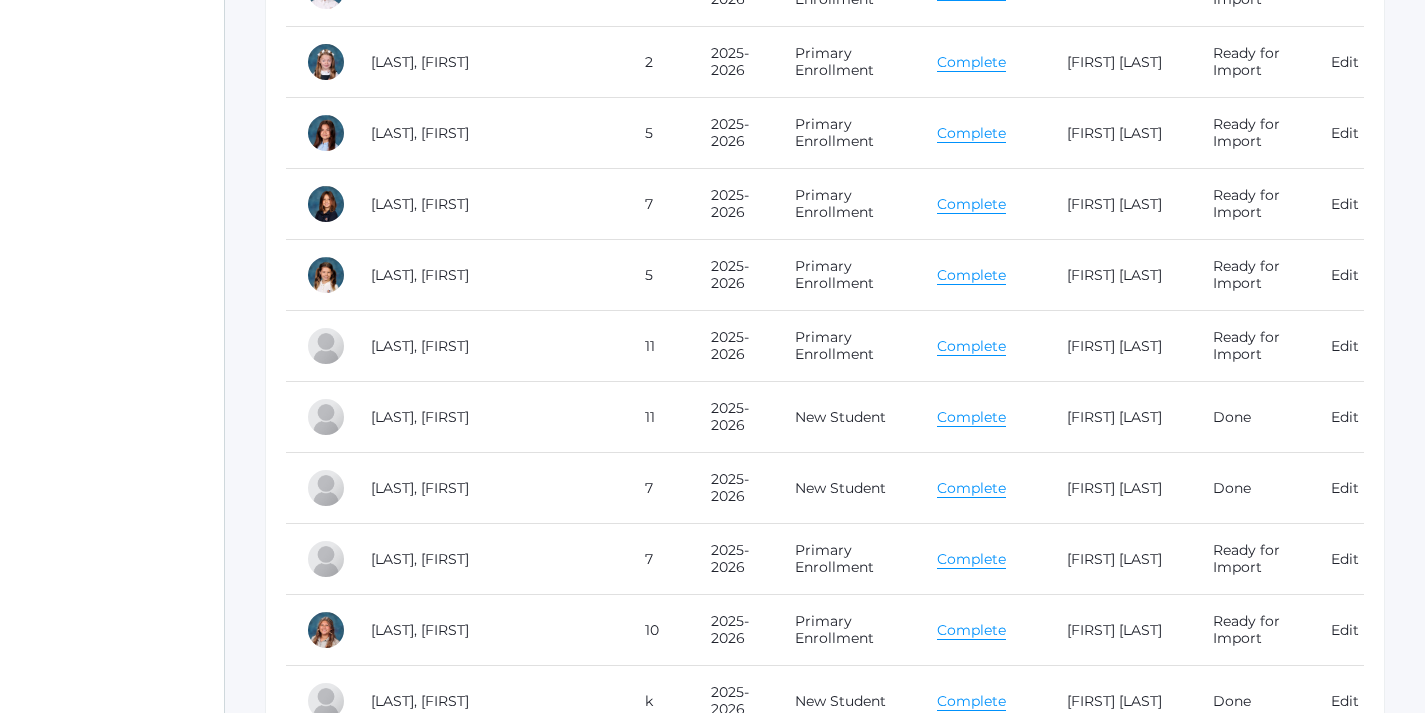 click on "Complete" at bounding box center [971, 488] 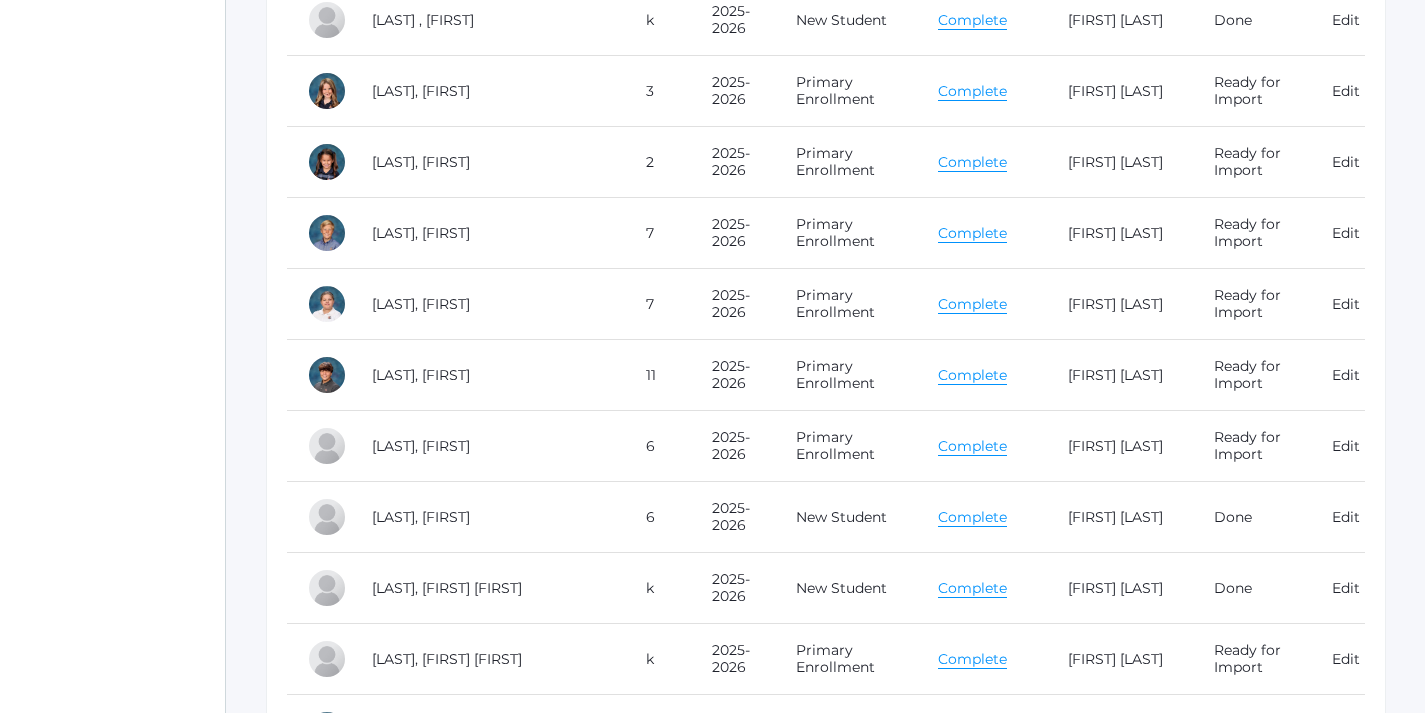 scroll, scrollTop: 14117, scrollLeft: 0, axis: vertical 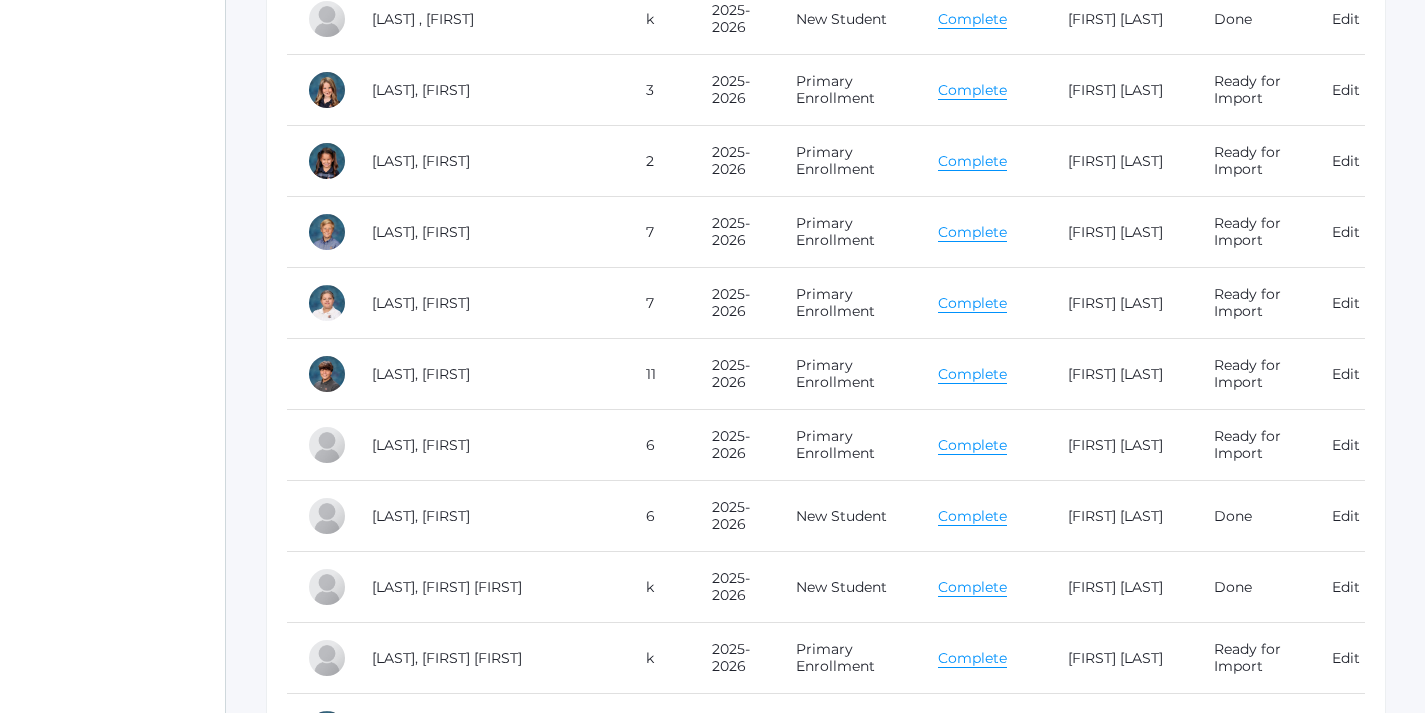 click on "Complete" at bounding box center (972, 516) 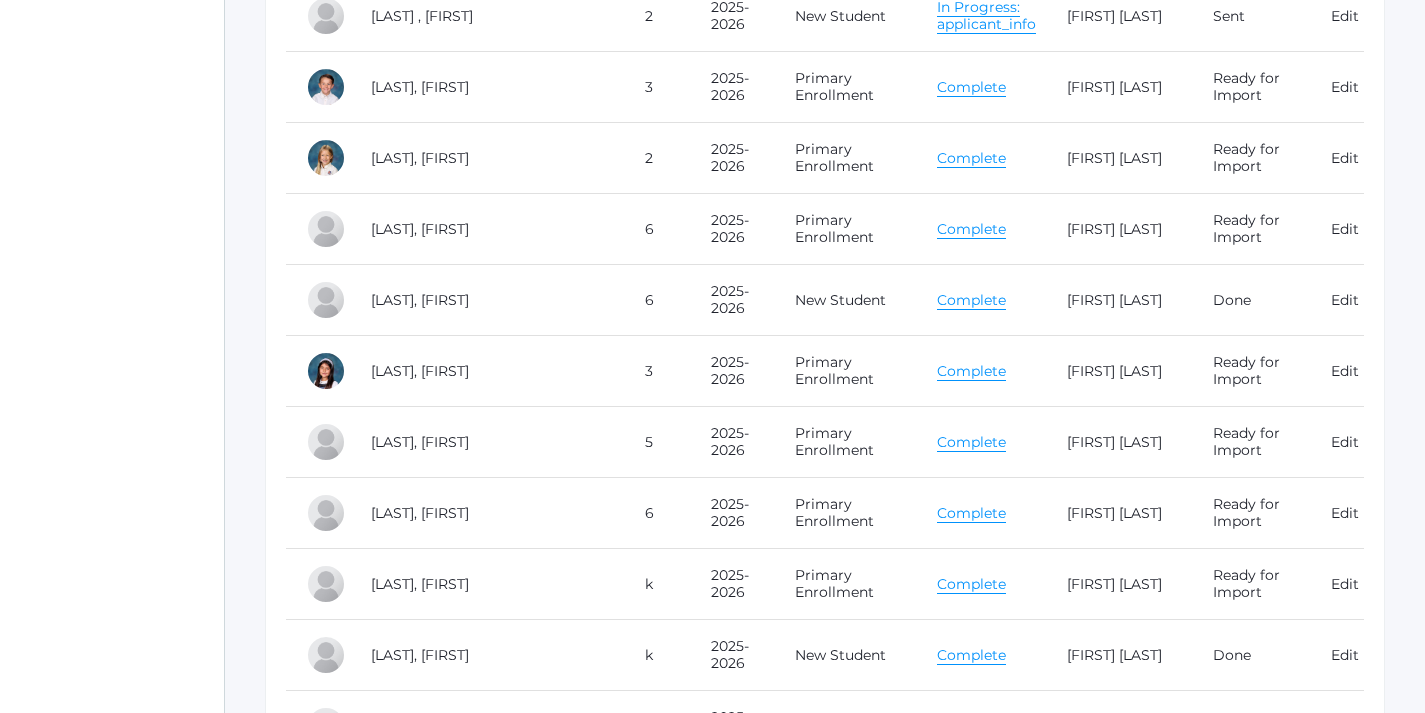 scroll, scrollTop: 23494, scrollLeft: 1, axis: both 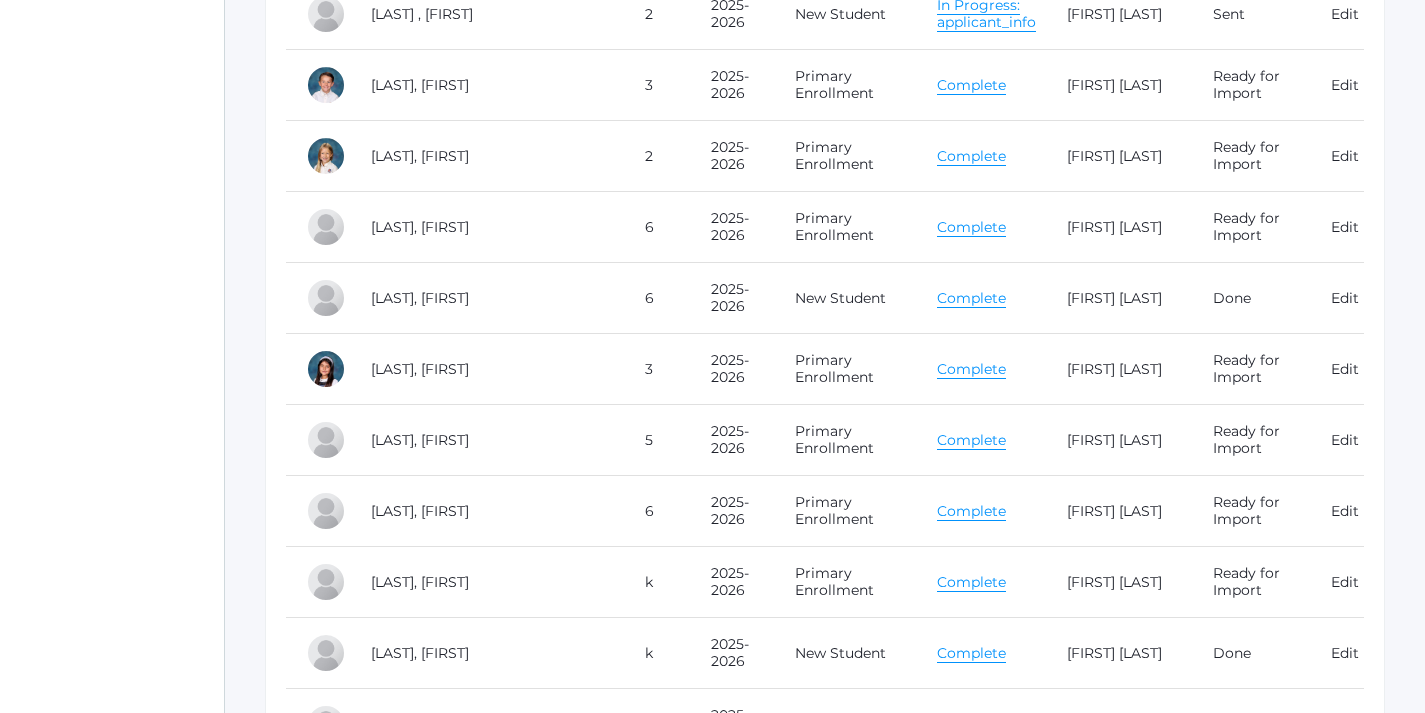 click on "Complete" at bounding box center [971, 298] 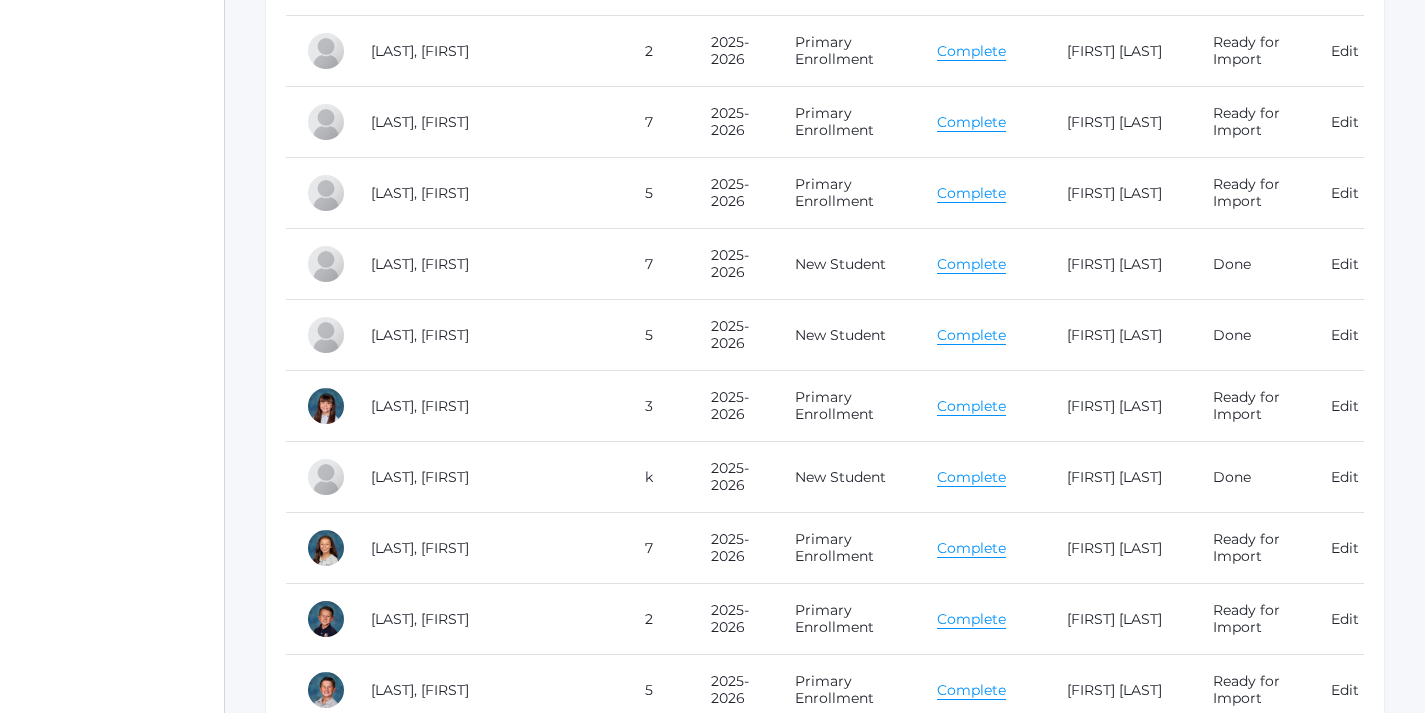scroll, scrollTop: 16678, scrollLeft: 1, axis: both 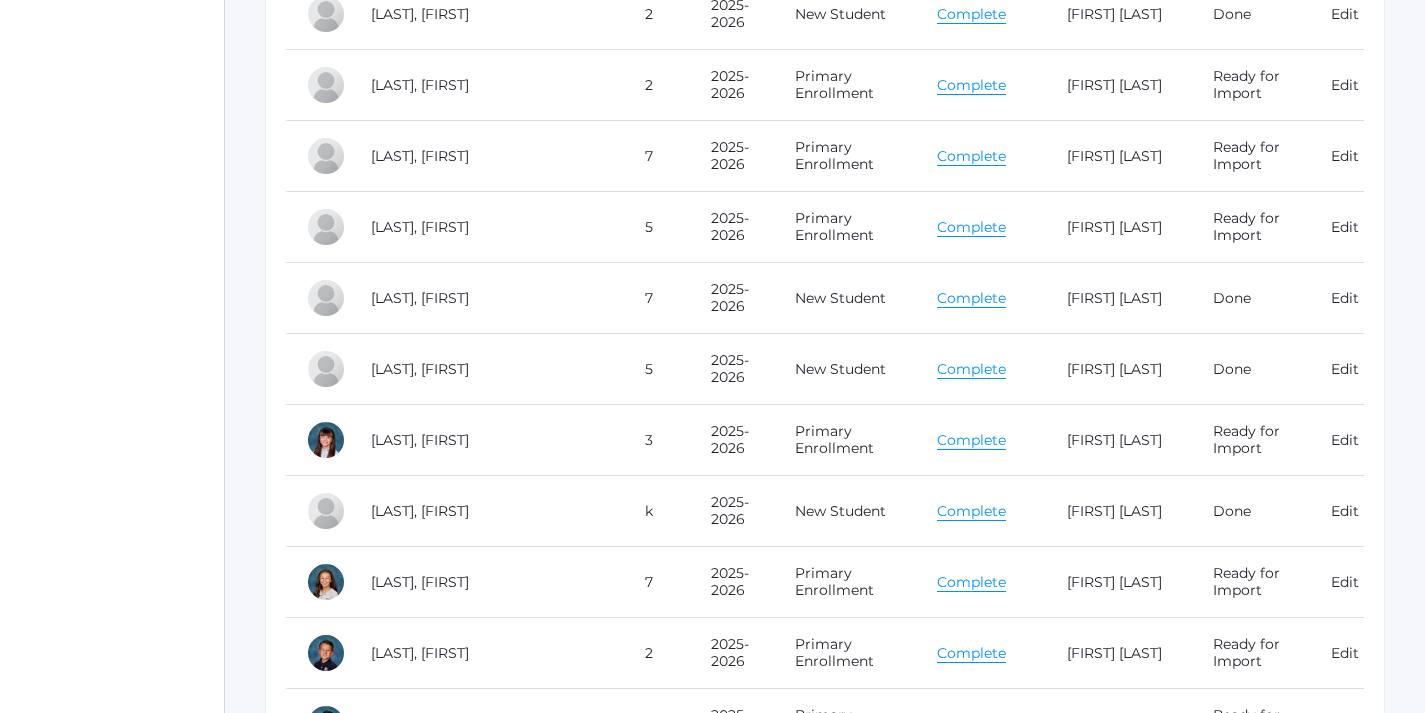 click on "Complete" at bounding box center (971, 298) 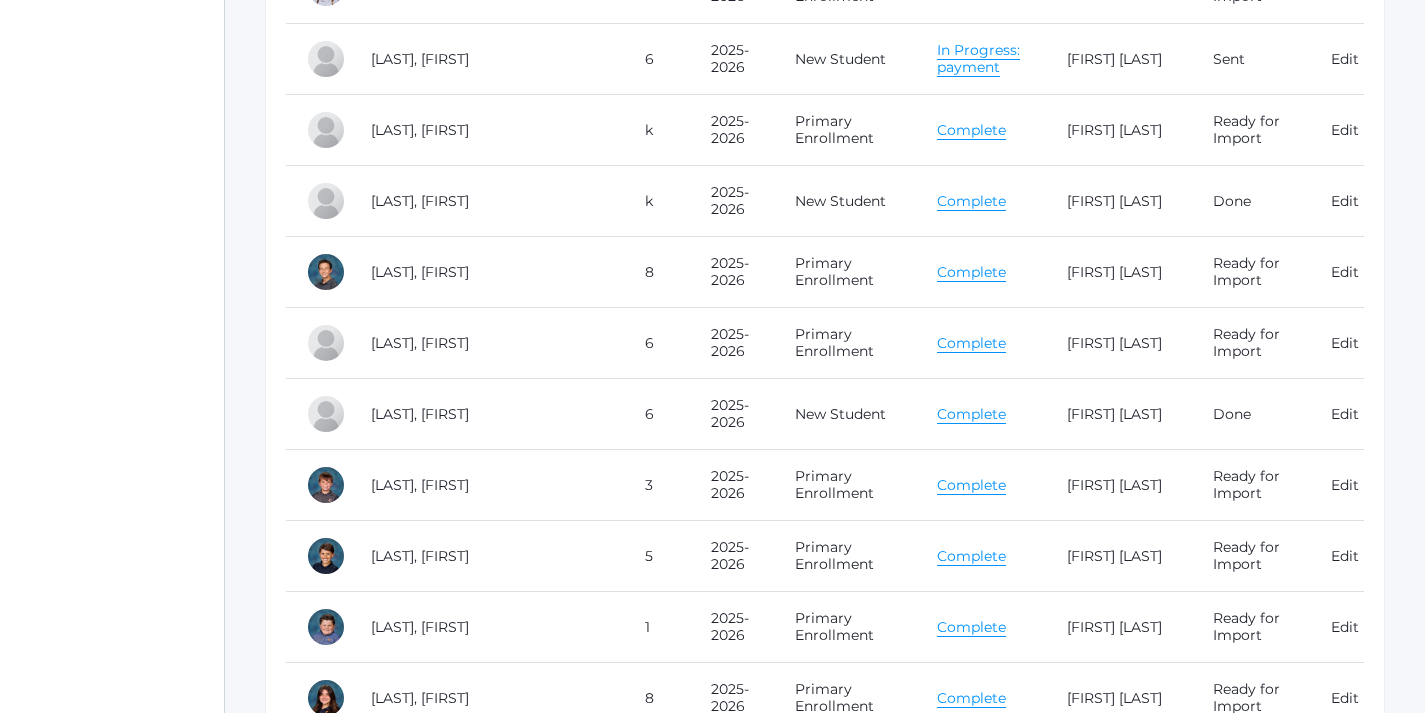 scroll, scrollTop: 18692, scrollLeft: 1, axis: both 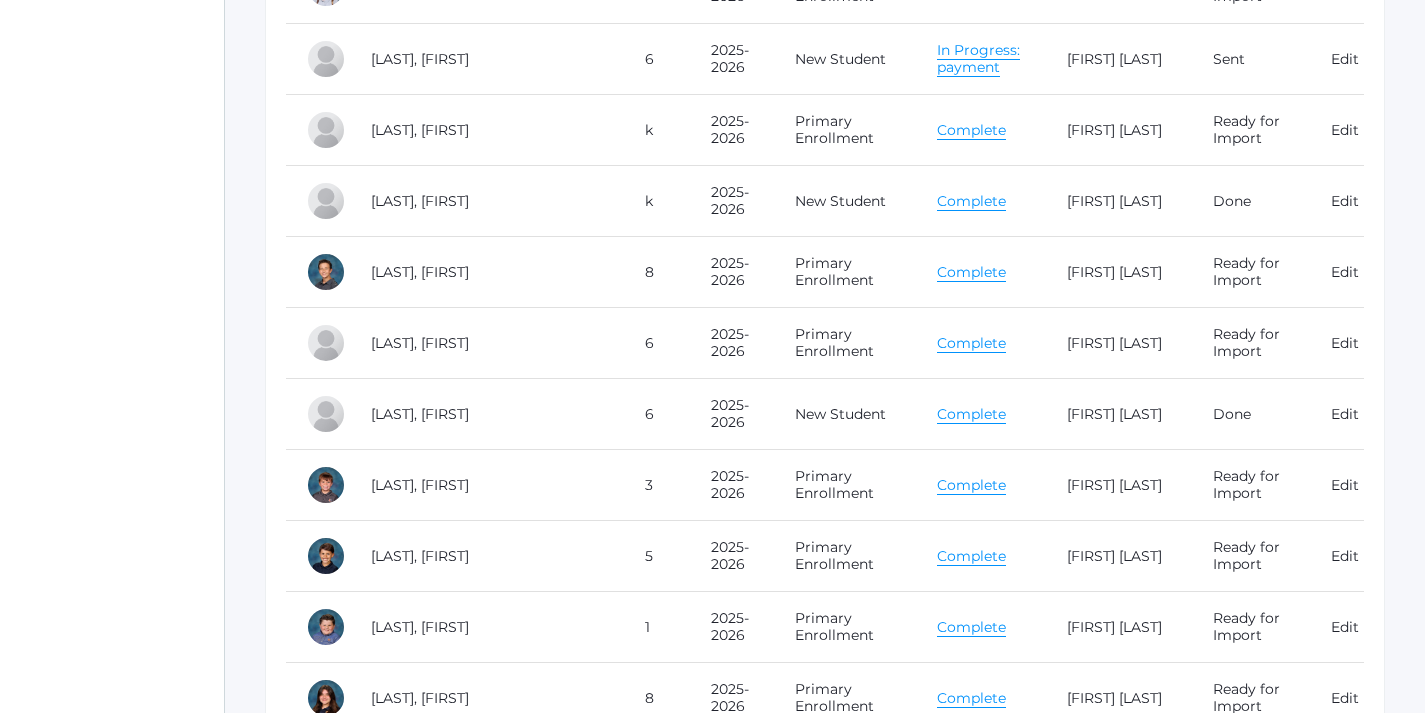 click on "Complete" at bounding box center (971, 414) 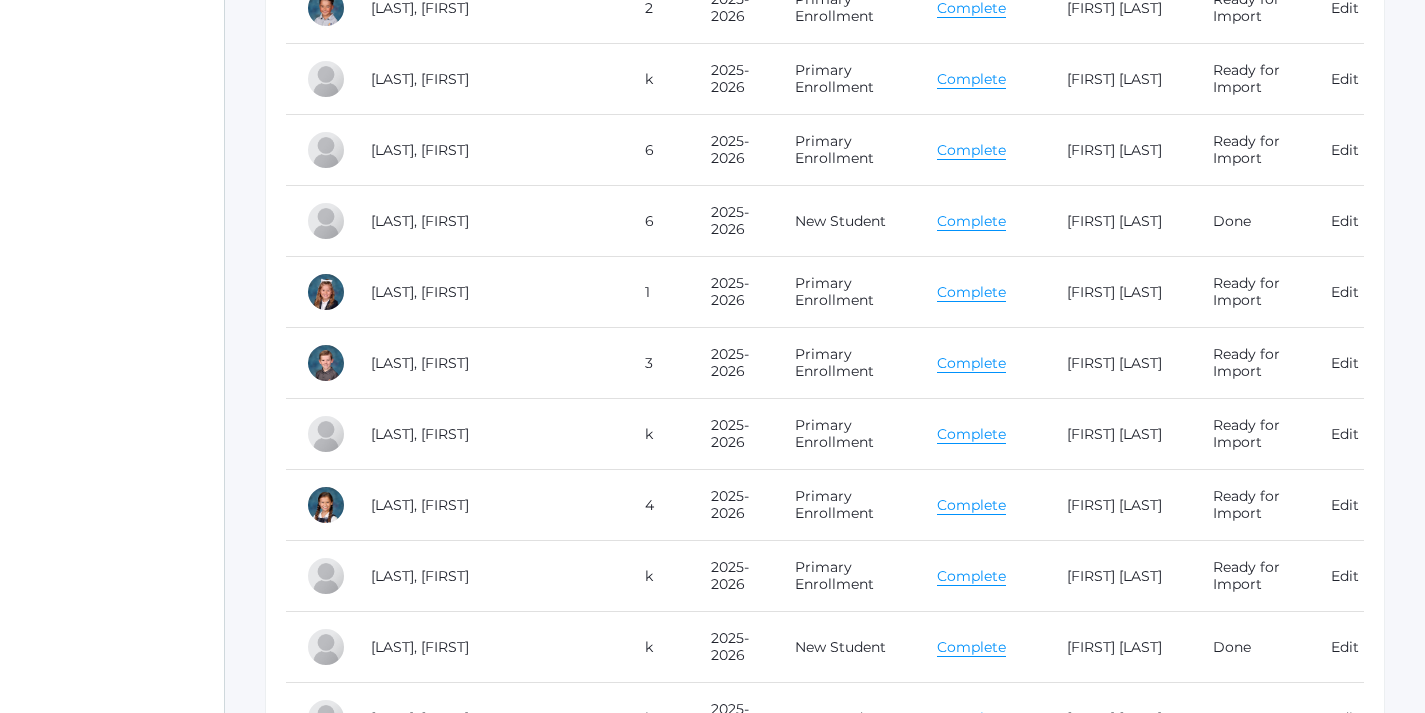 scroll, scrollTop: 22507, scrollLeft: 1, axis: both 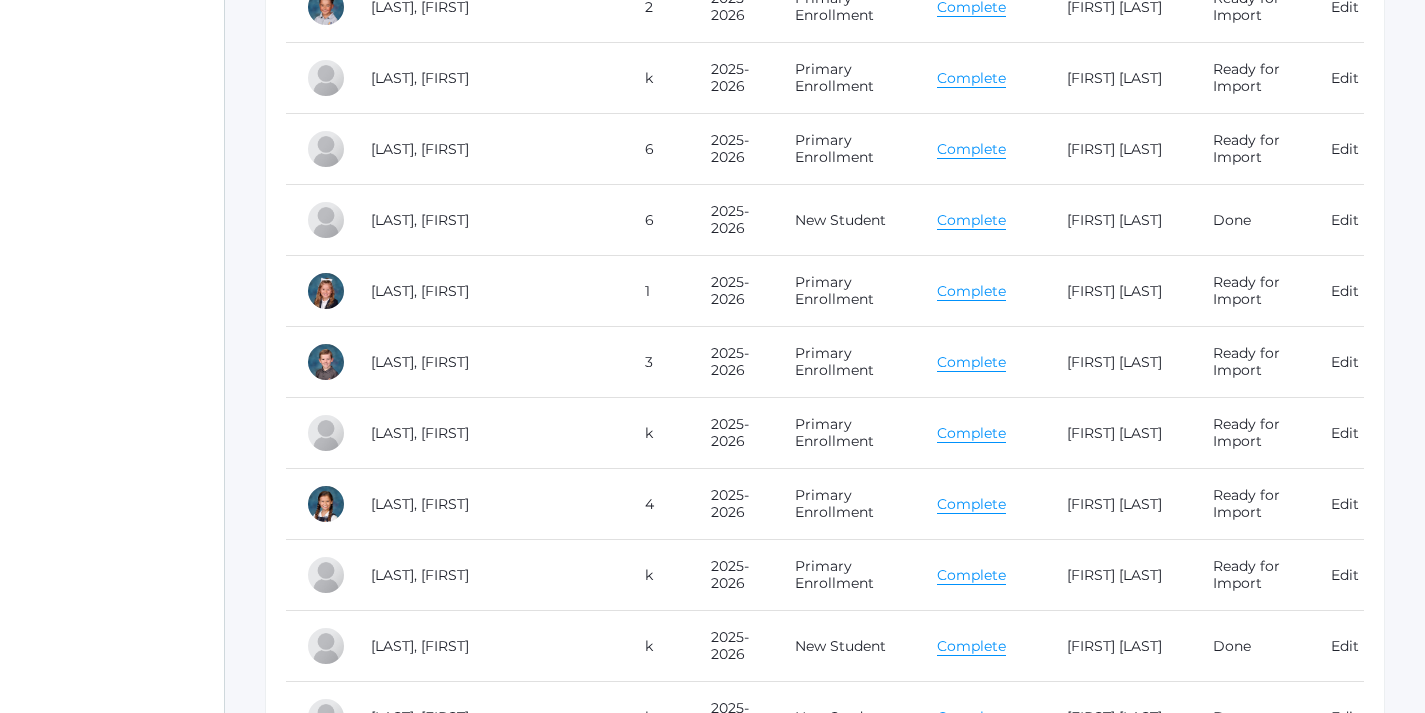 click on "Complete" at bounding box center (971, 220) 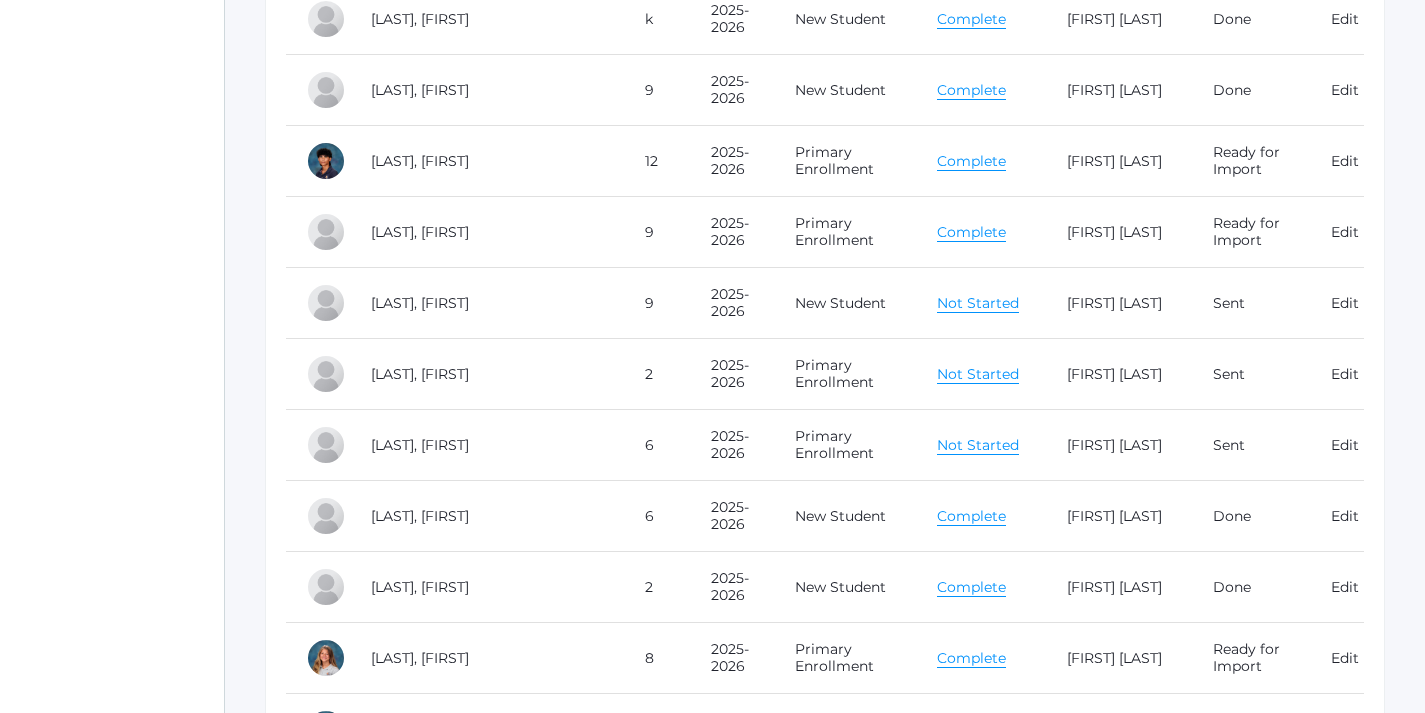 scroll, scrollTop: 24128, scrollLeft: 1, axis: both 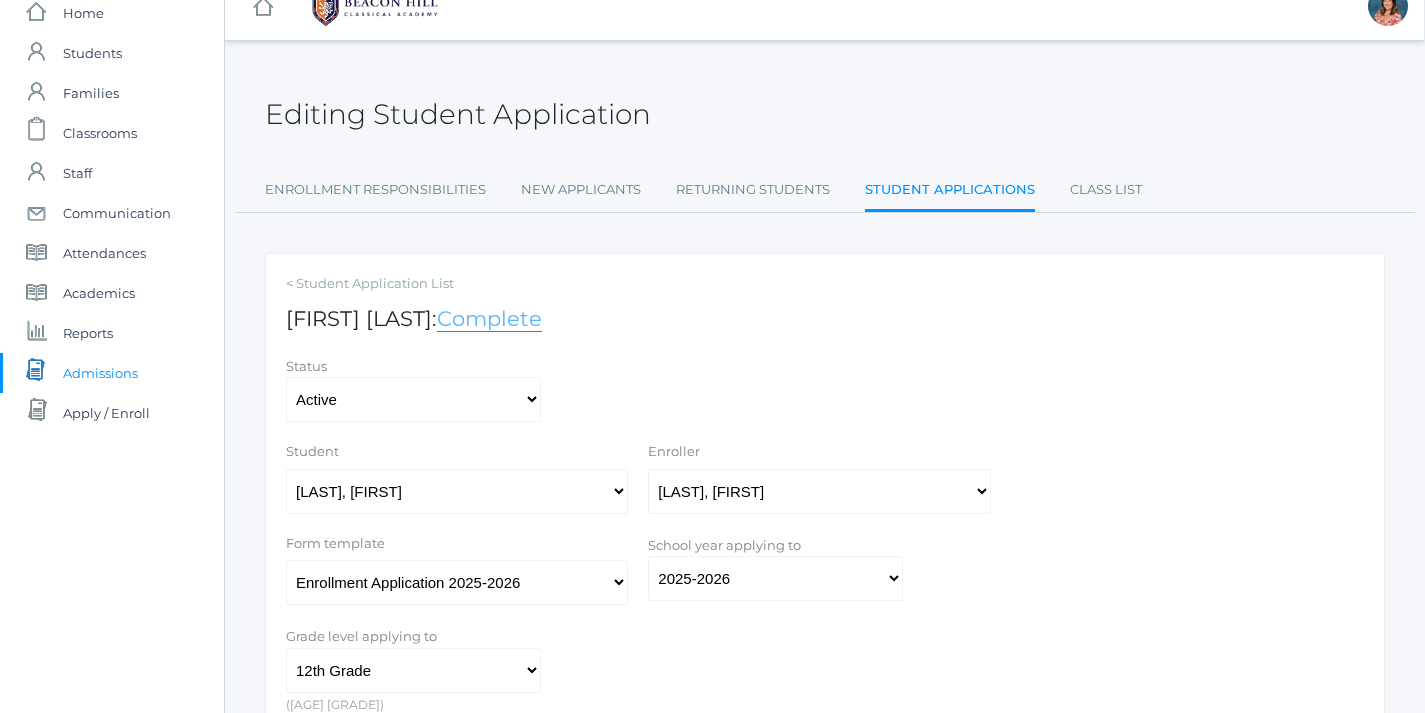 click on "Complete" at bounding box center (490, 319) 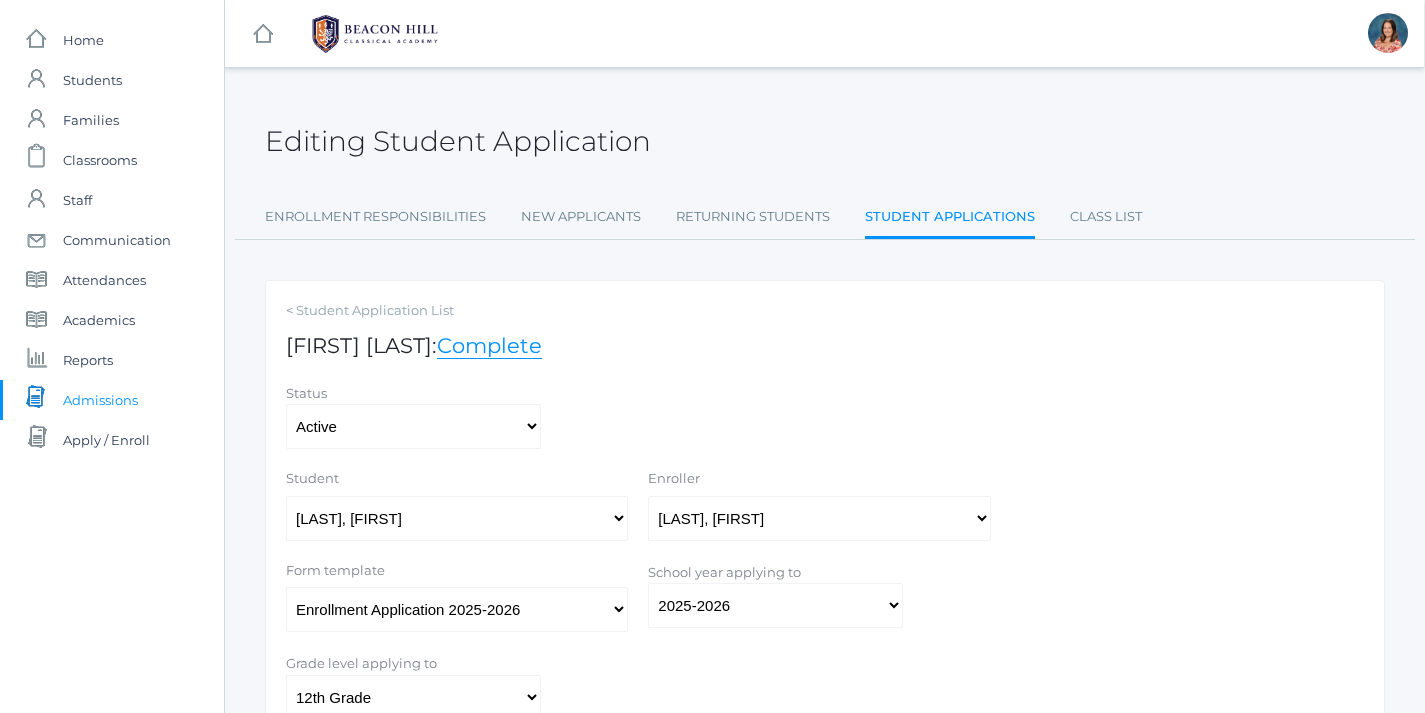 scroll, scrollTop: 0, scrollLeft: 1, axis: horizontal 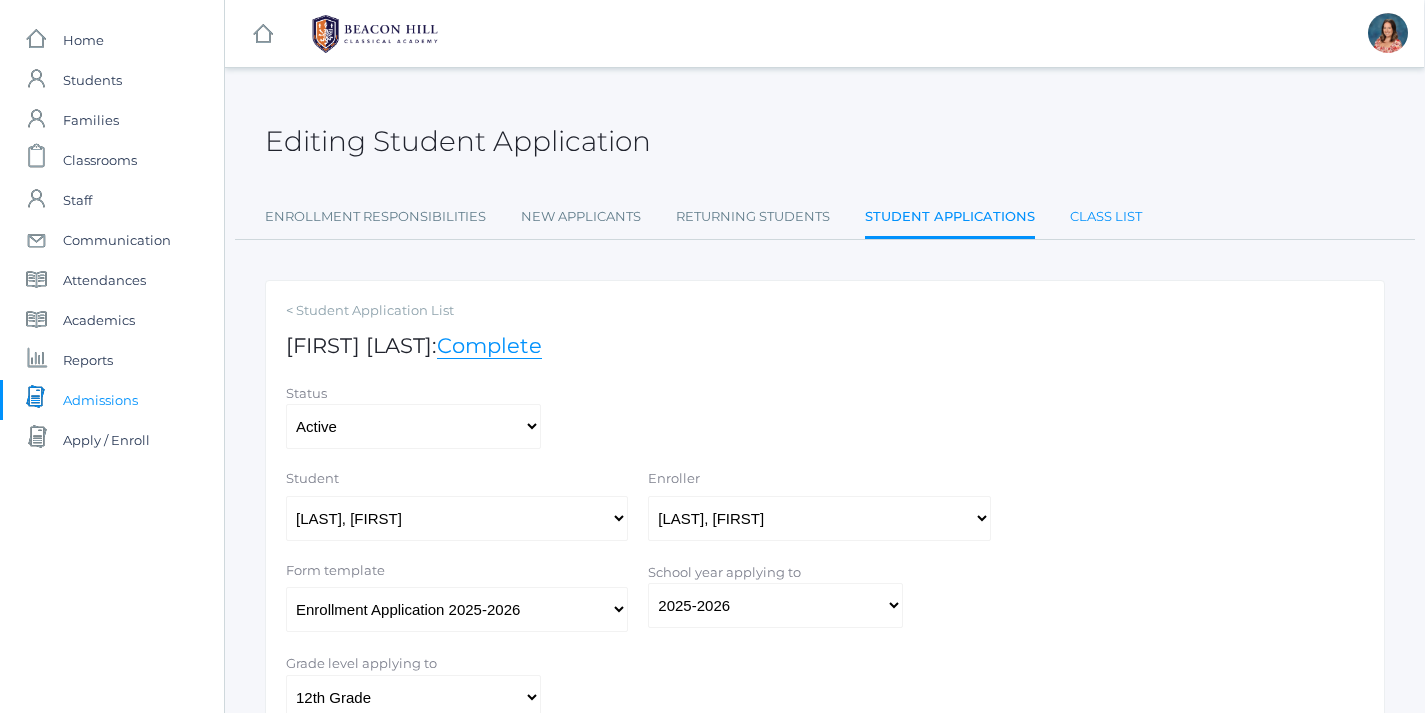 click on "Class List" at bounding box center [1106, 217] 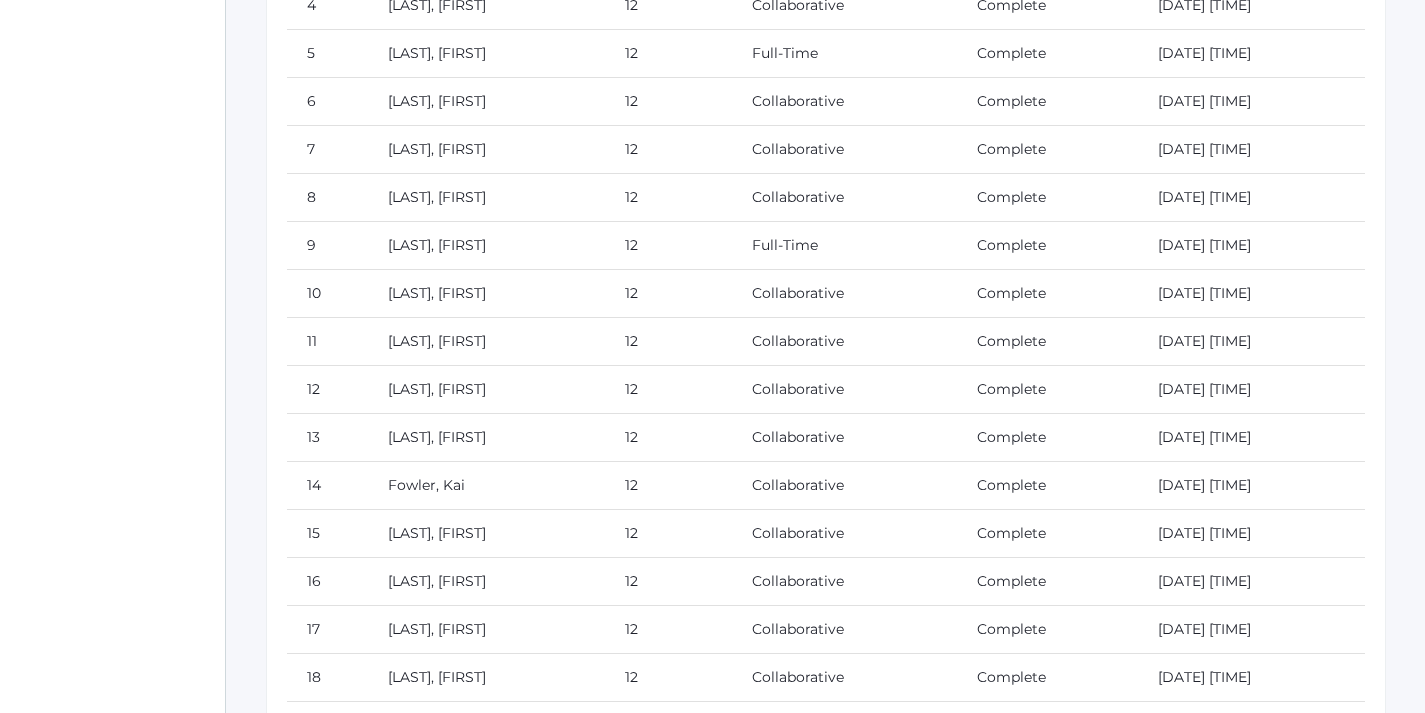 scroll, scrollTop: 25607, scrollLeft: 0, axis: vertical 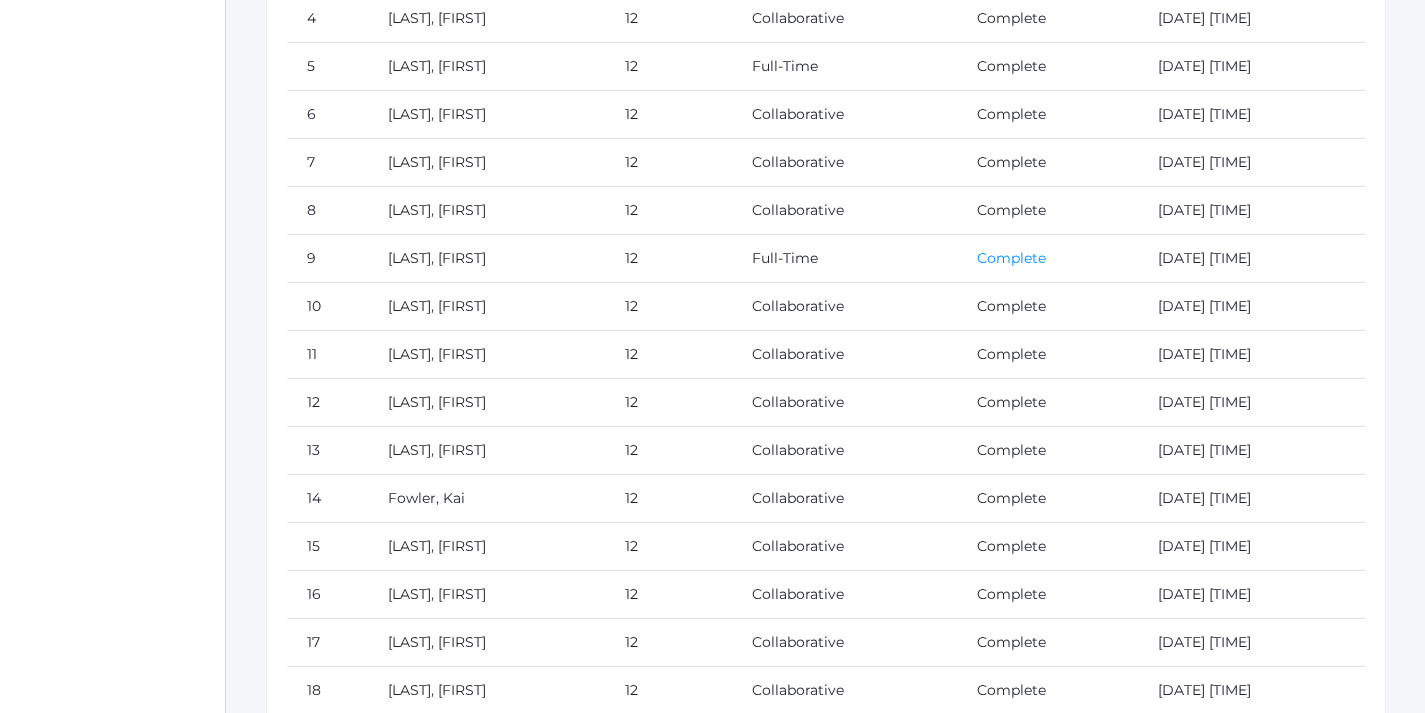 click on "Complete" at bounding box center (1011, 258) 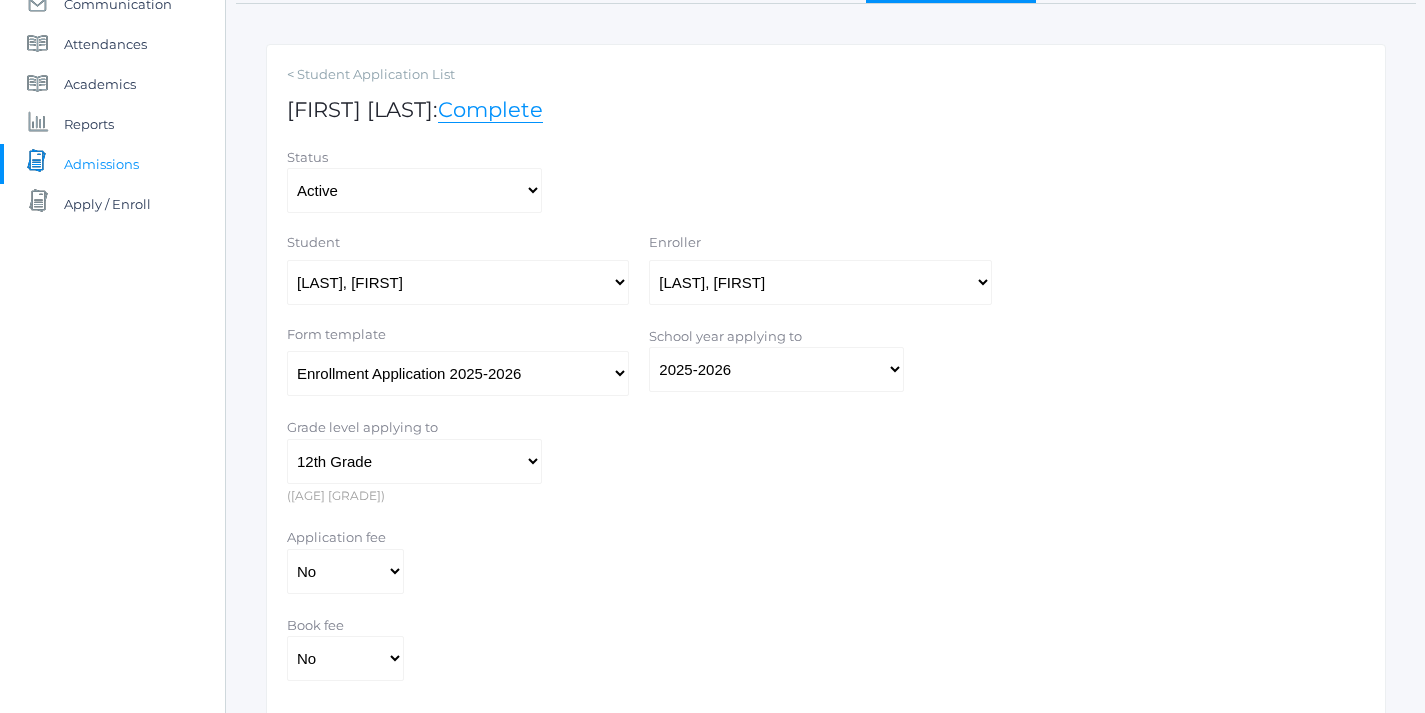 scroll, scrollTop: 245, scrollLeft: 0, axis: vertical 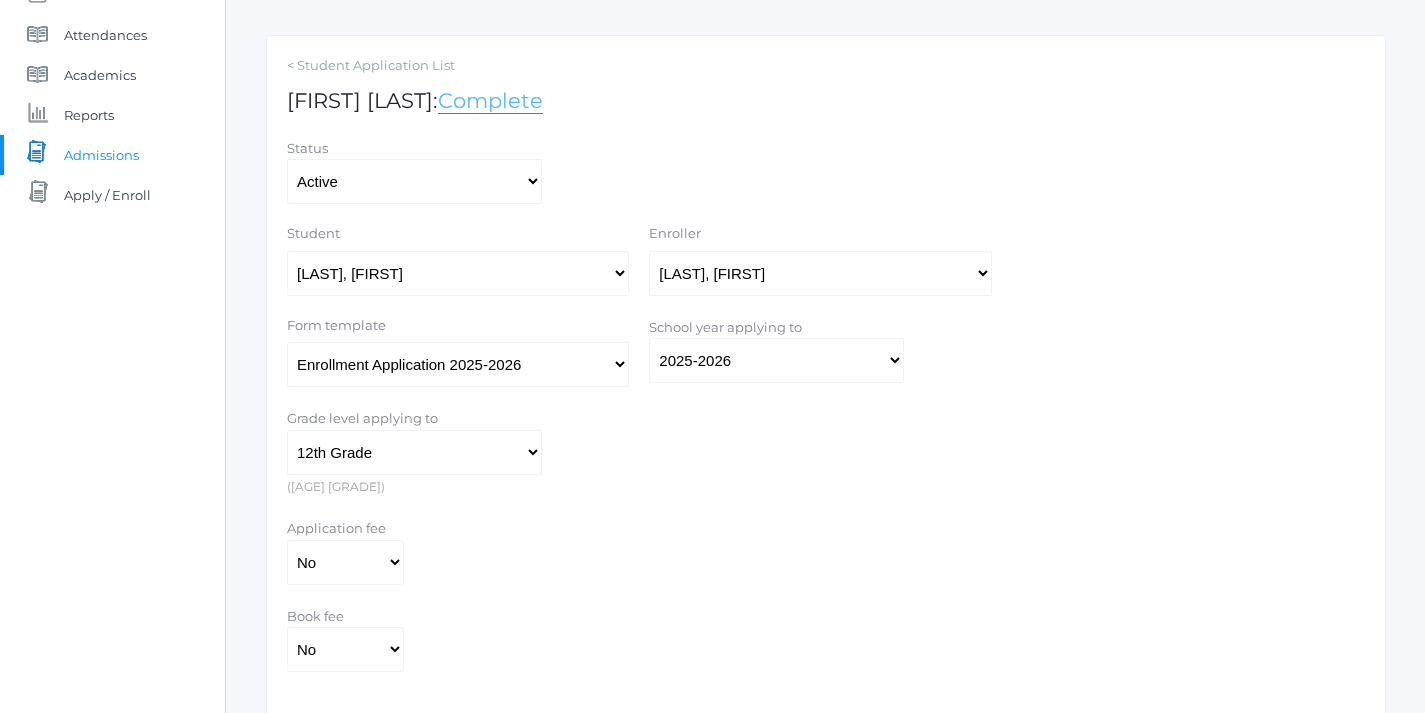 click on "Complete" at bounding box center (491, 101) 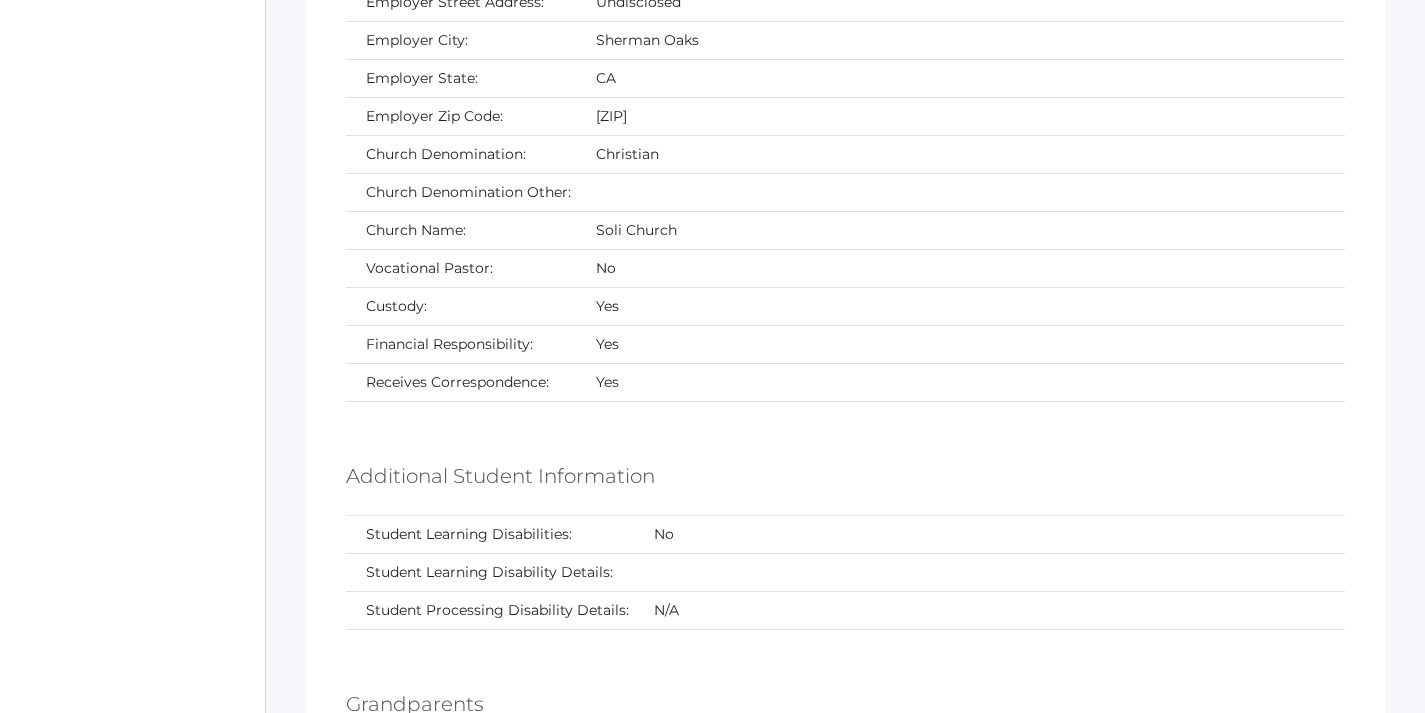 scroll, scrollTop: 3459, scrollLeft: 0, axis: vertical 